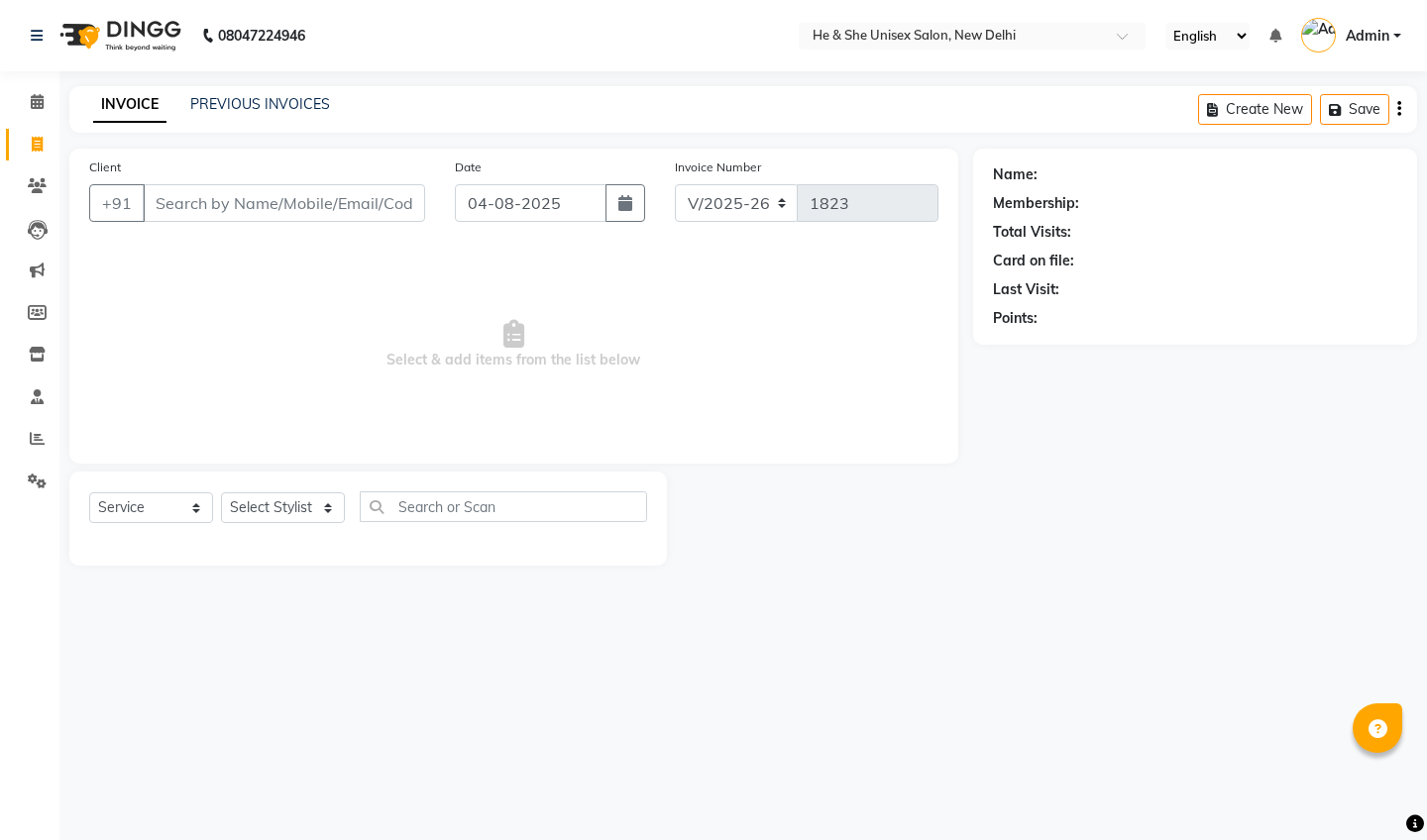 select on "4745" 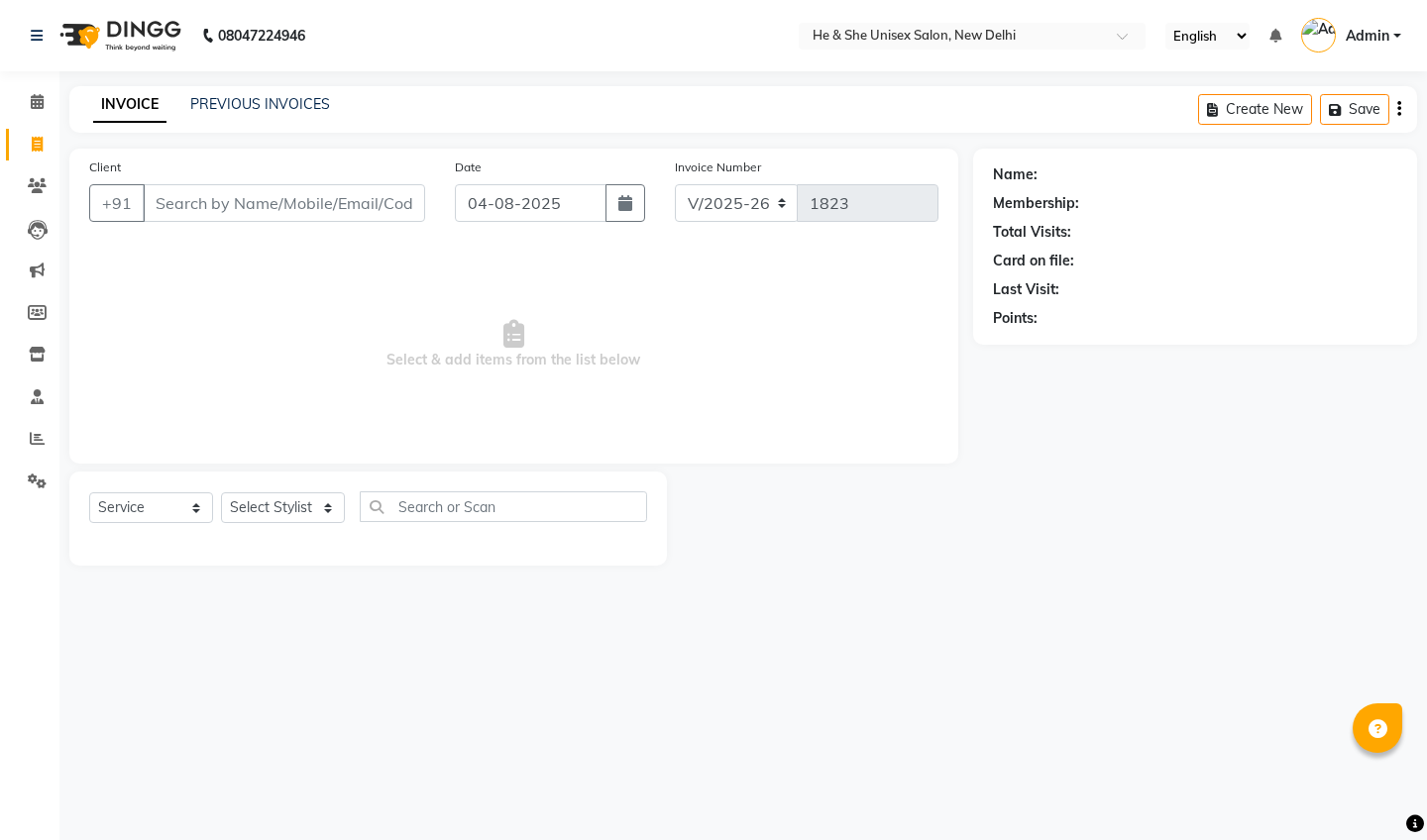 scroll, scrollTop: 0, scrollLeft: 0, axis: both 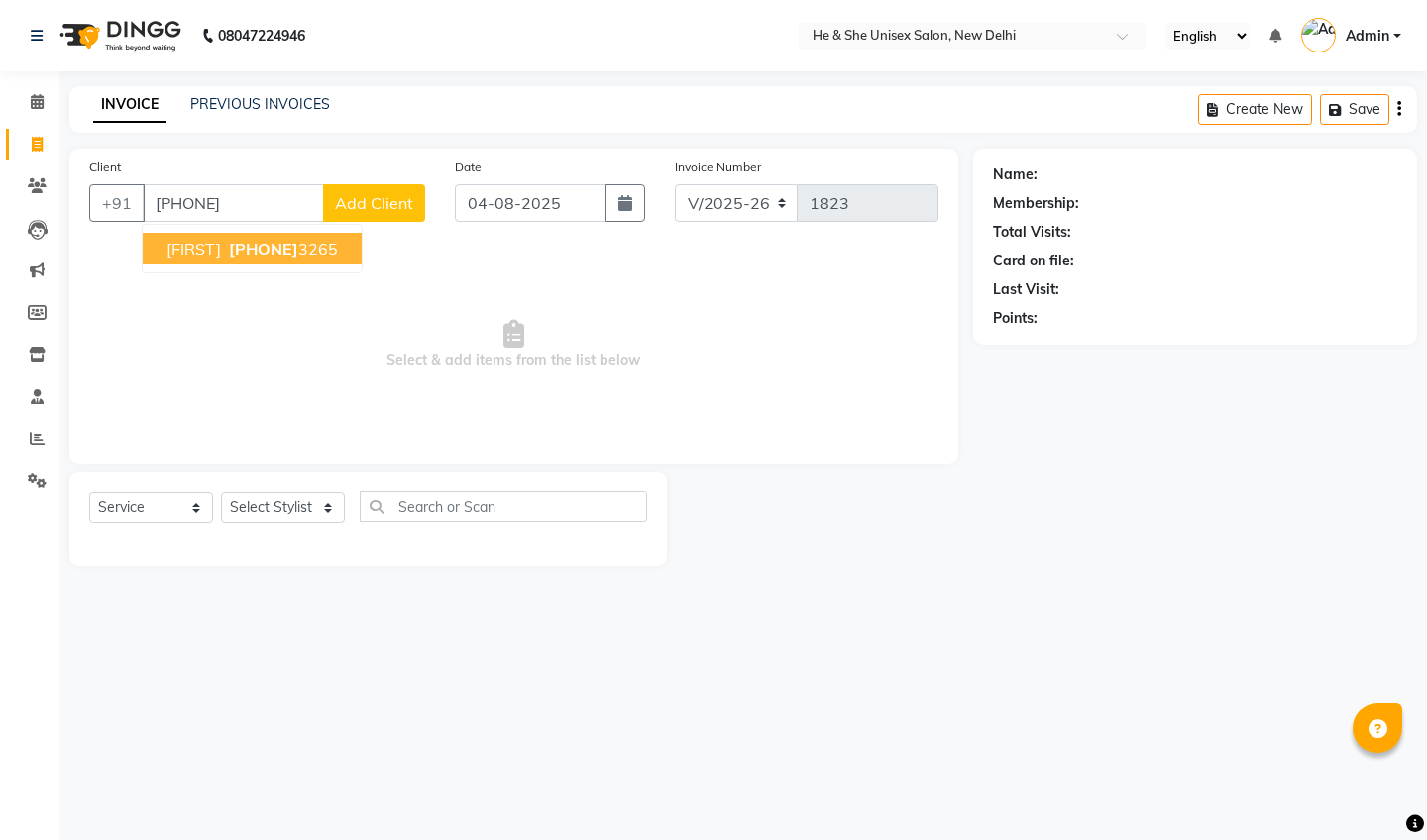 click on "[FIRST]" at bounding box center [193, 249] 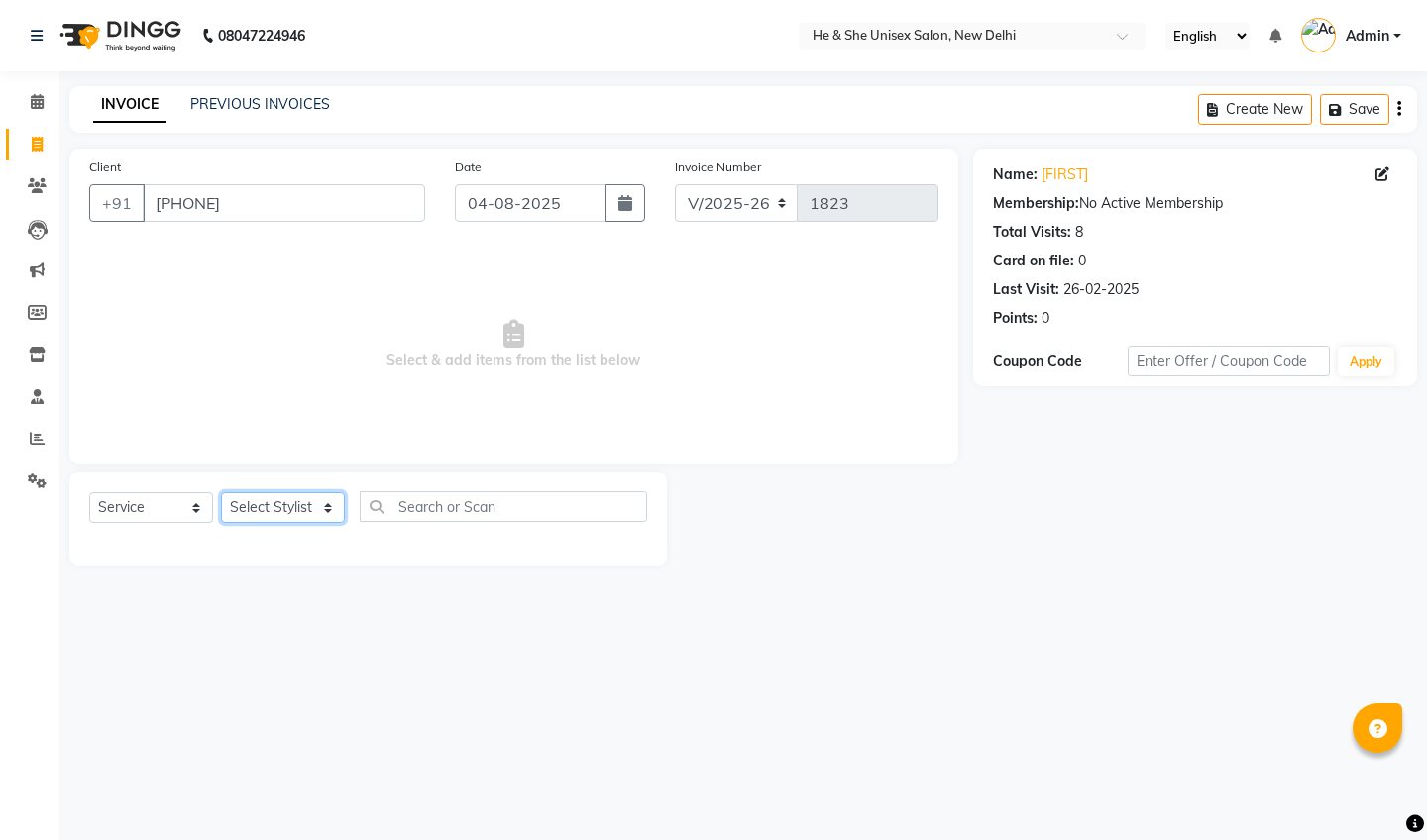 select on "[PHONE]" 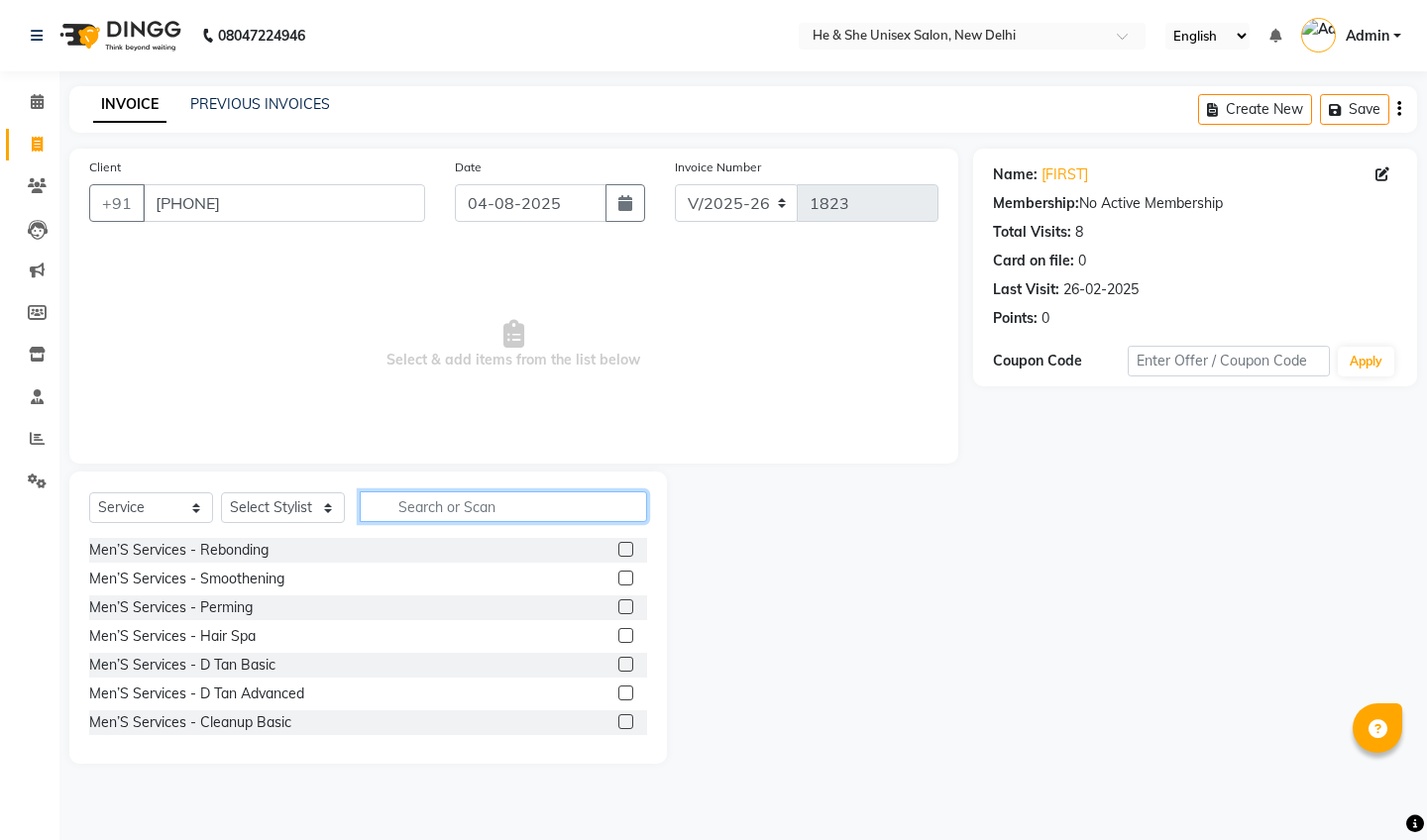 click 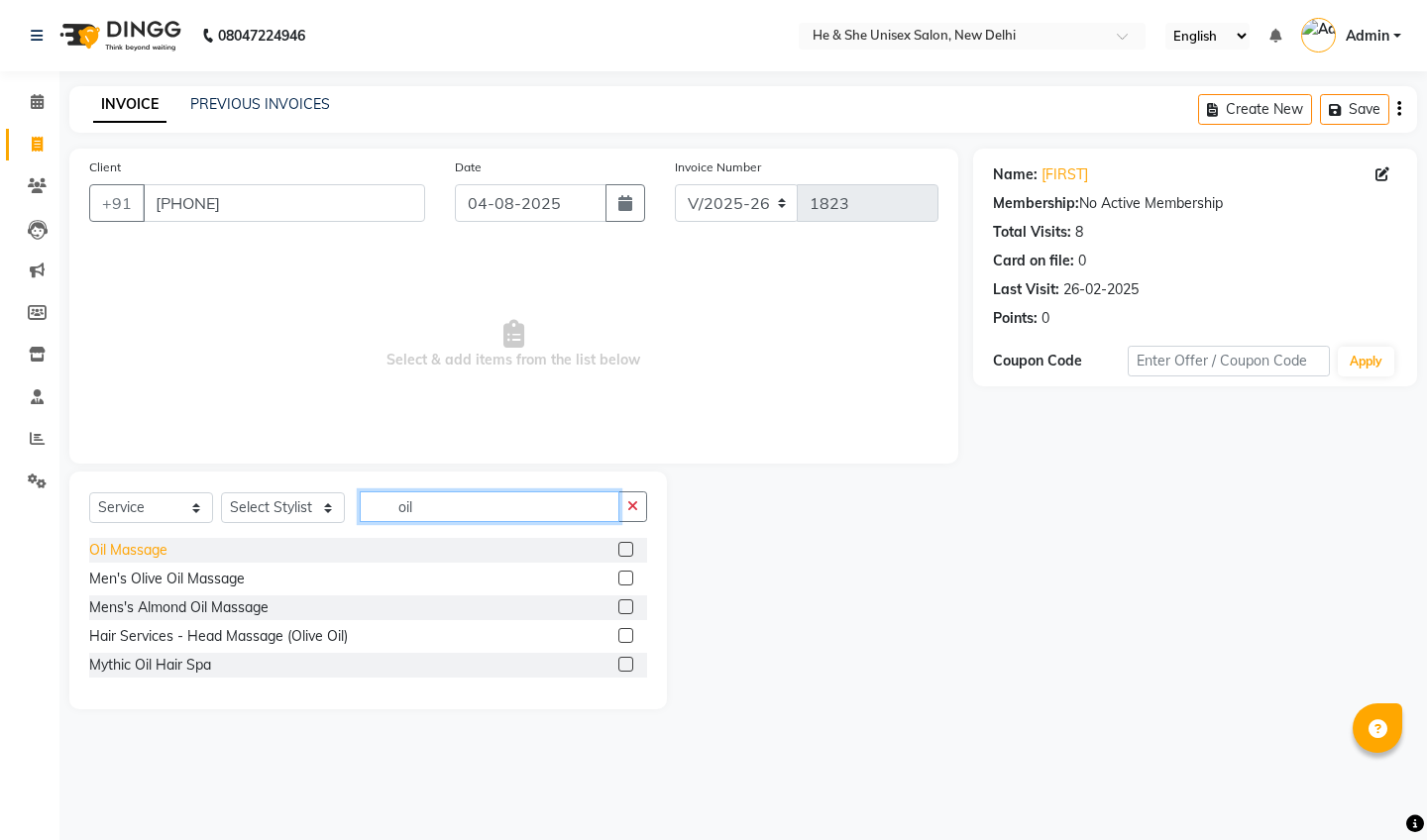 type on "oil" 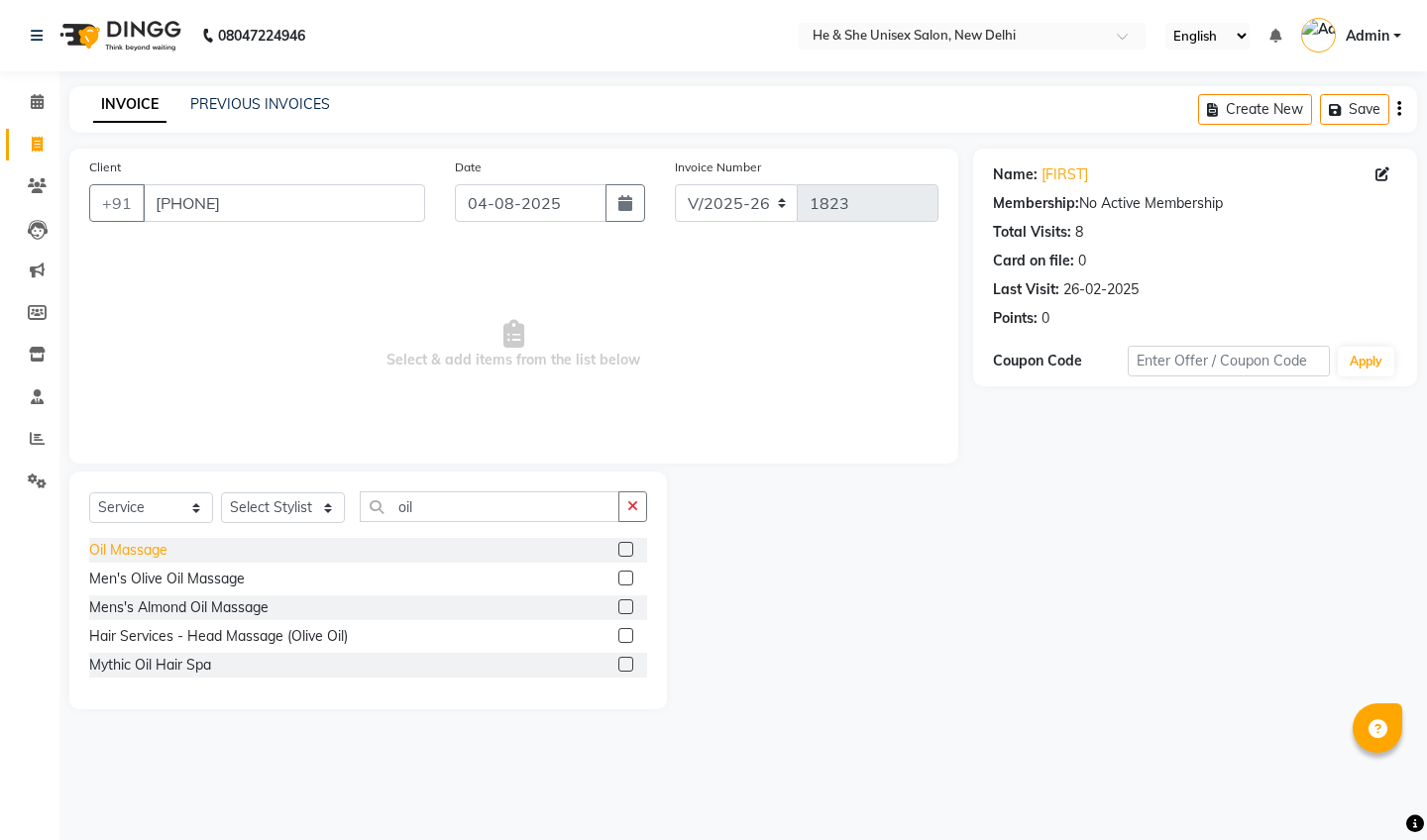 click on "Oil Massage" 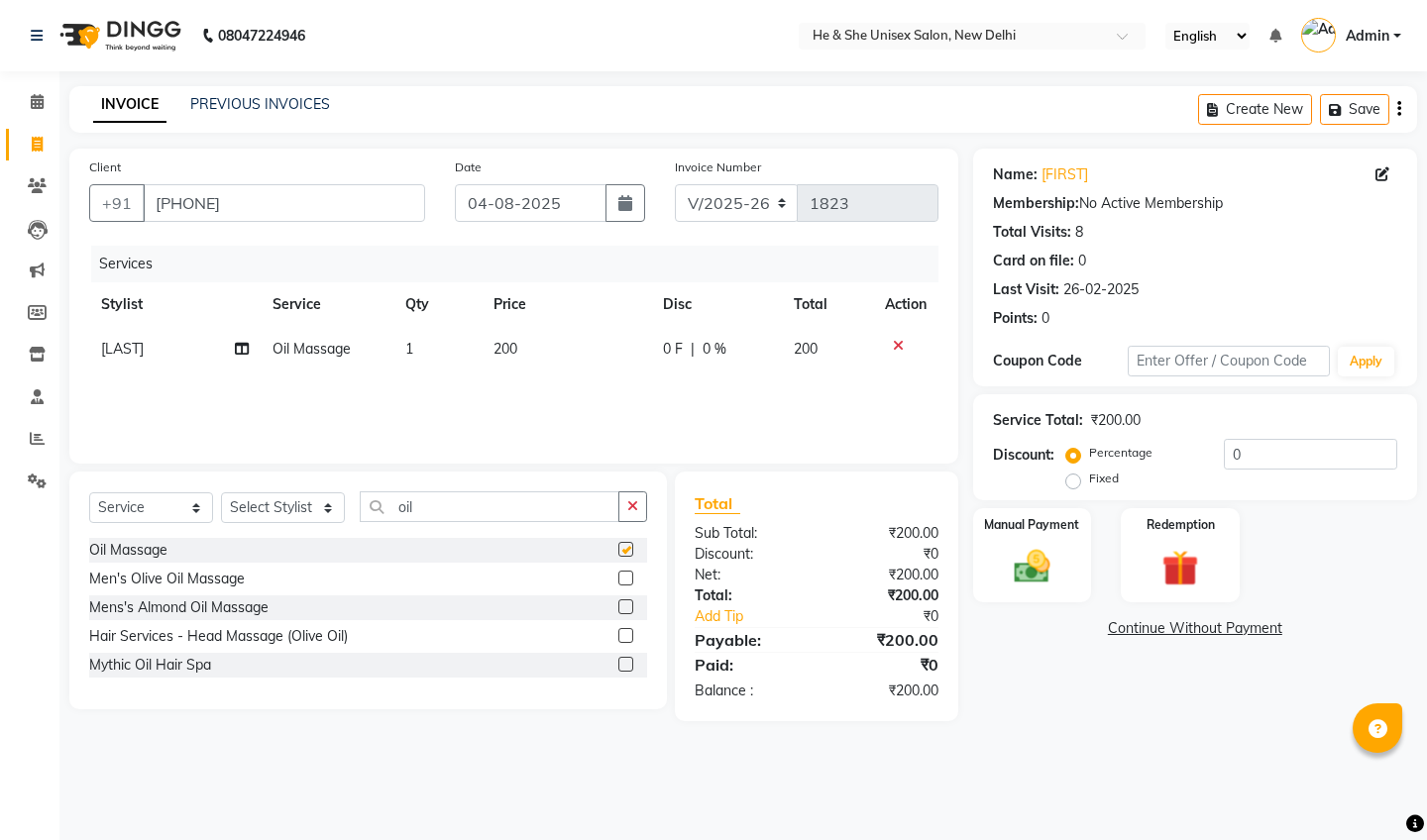 checkbox on "false" 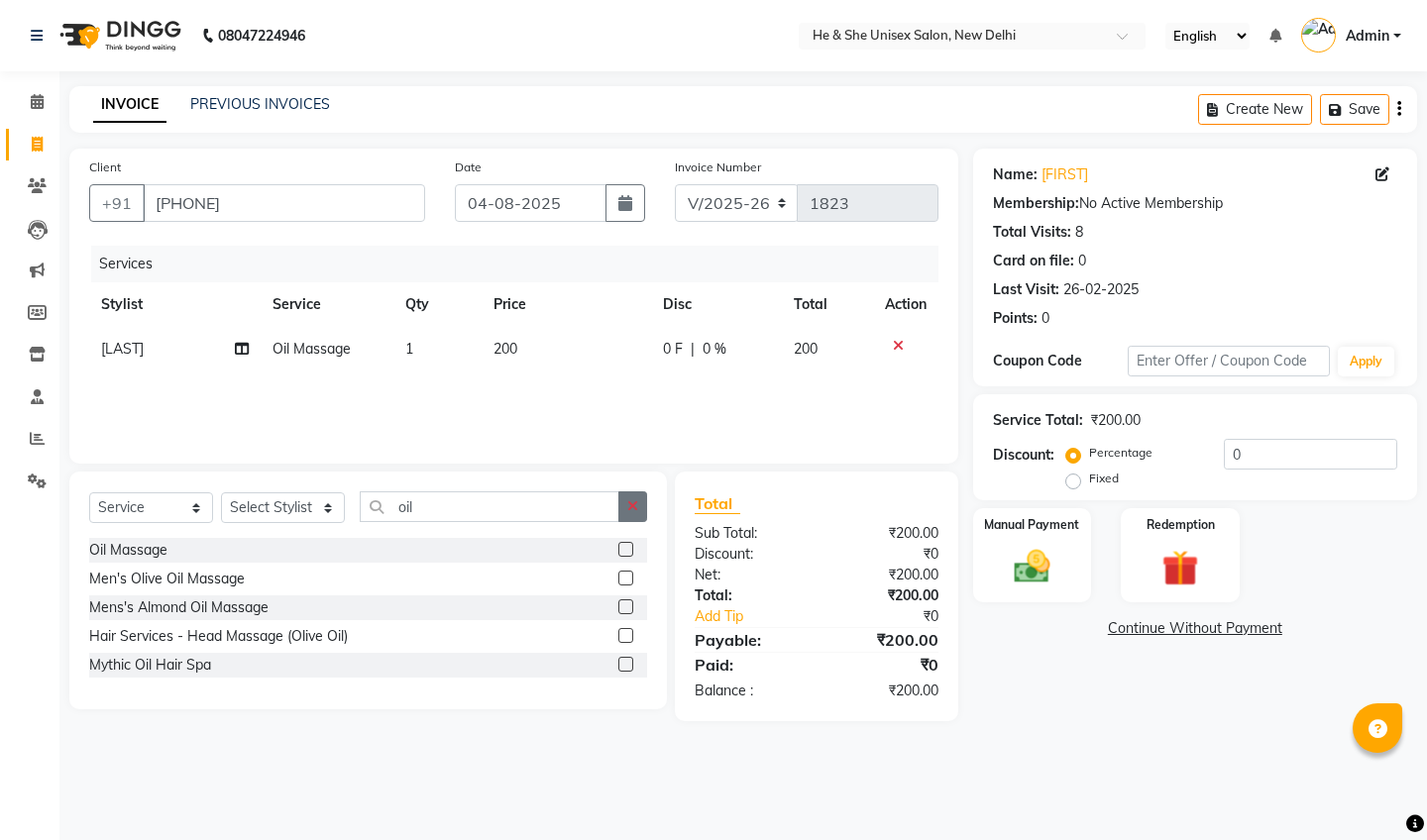 click 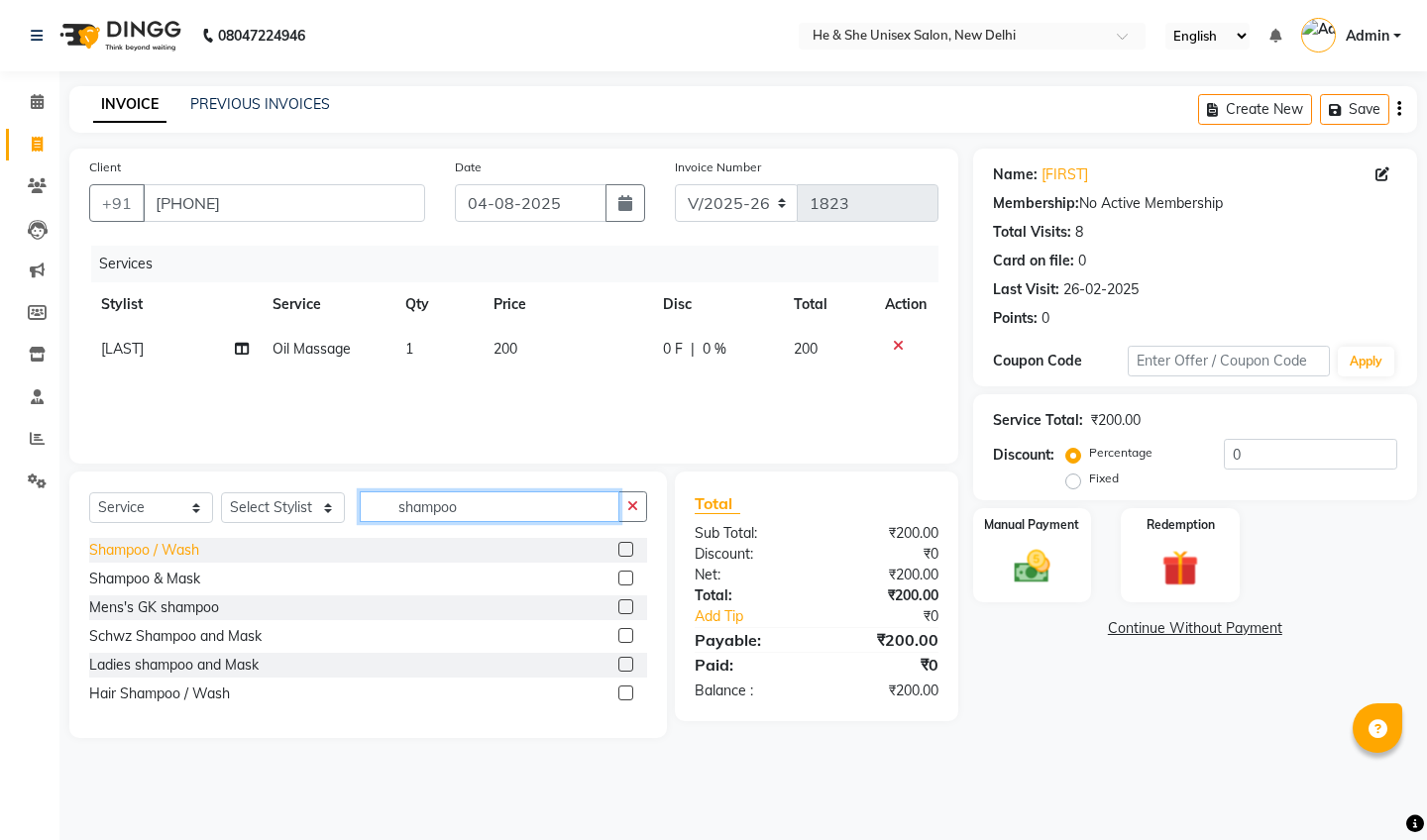 type on "shampoo" 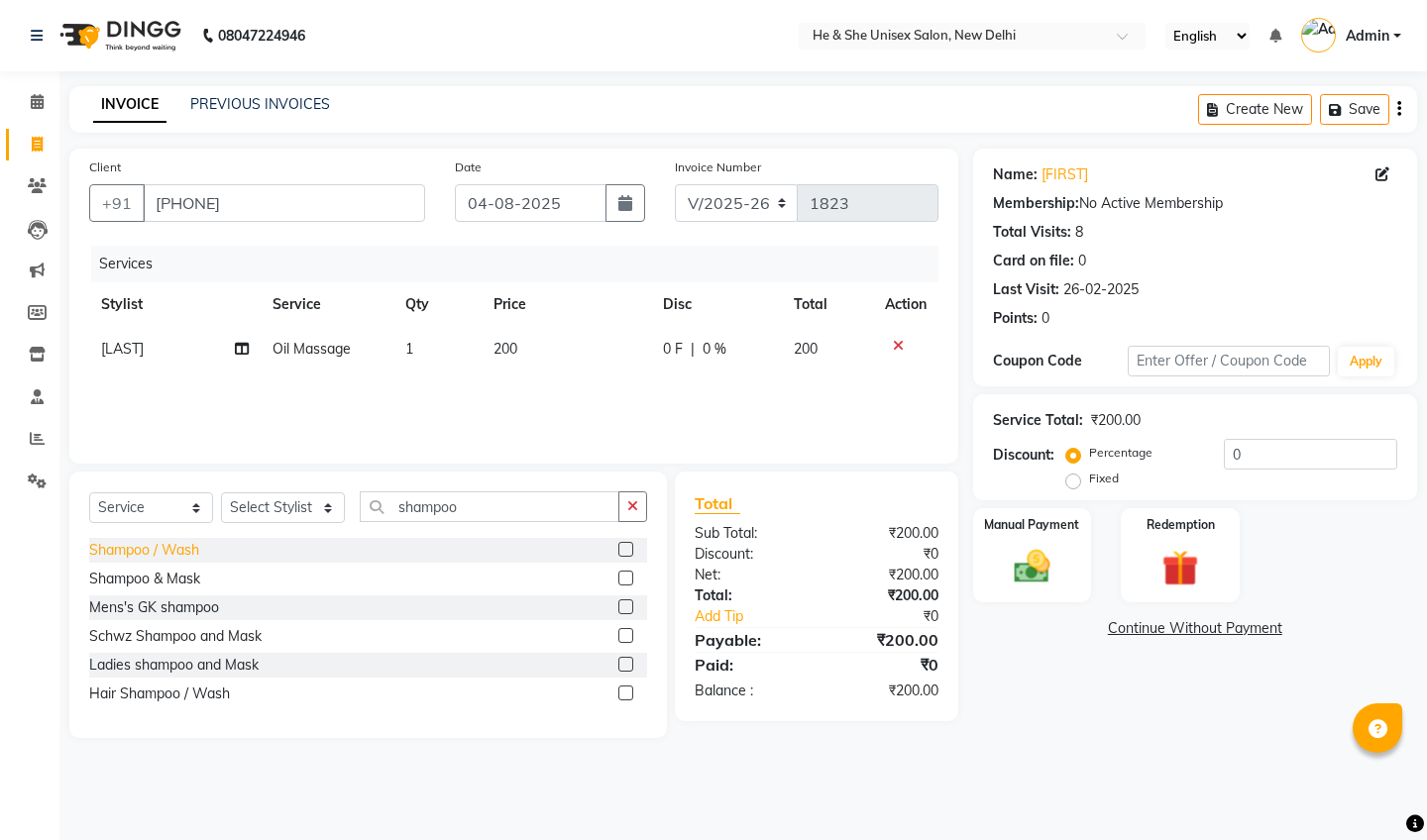 click on "Shampoo / Wash" 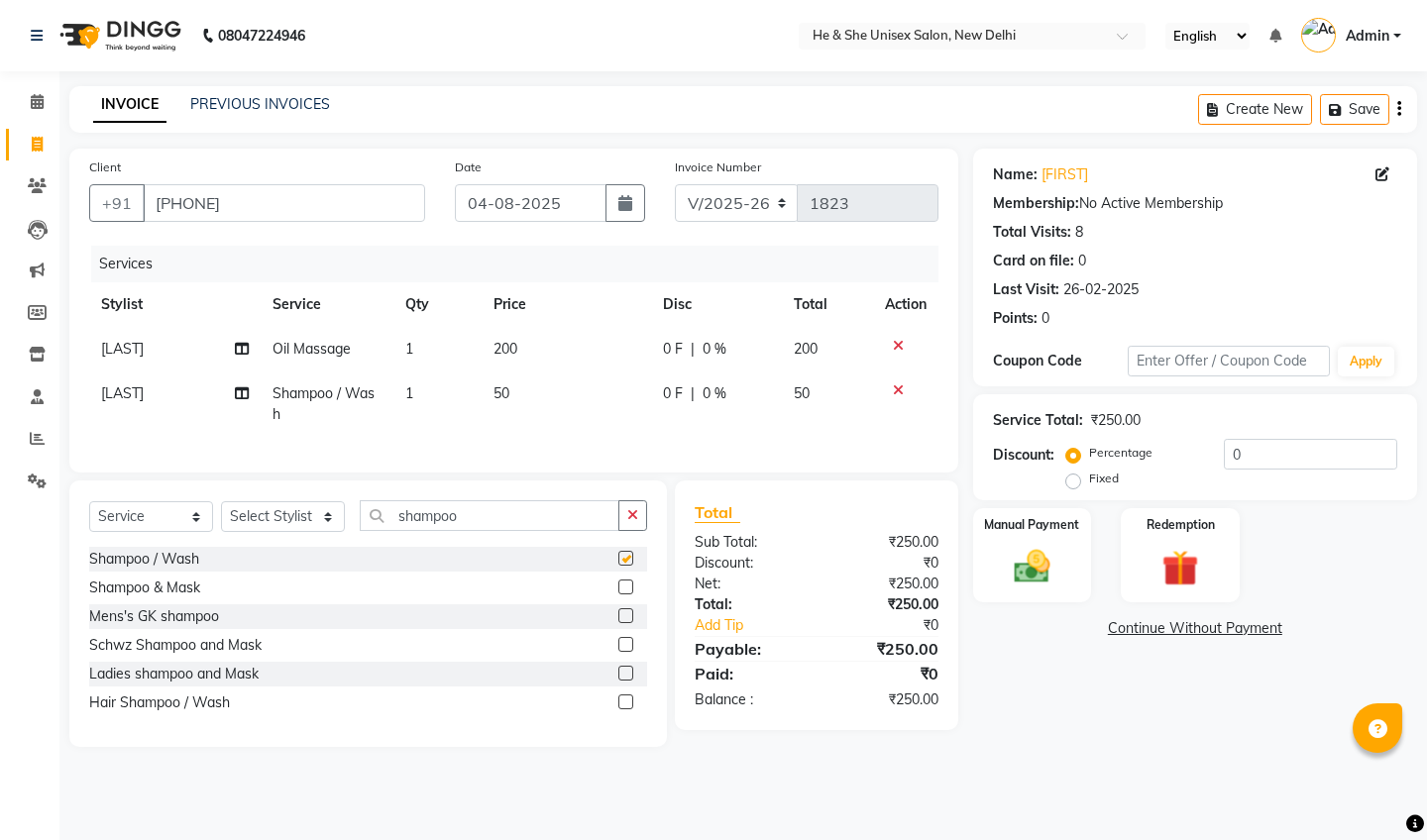 checkbox on "false" 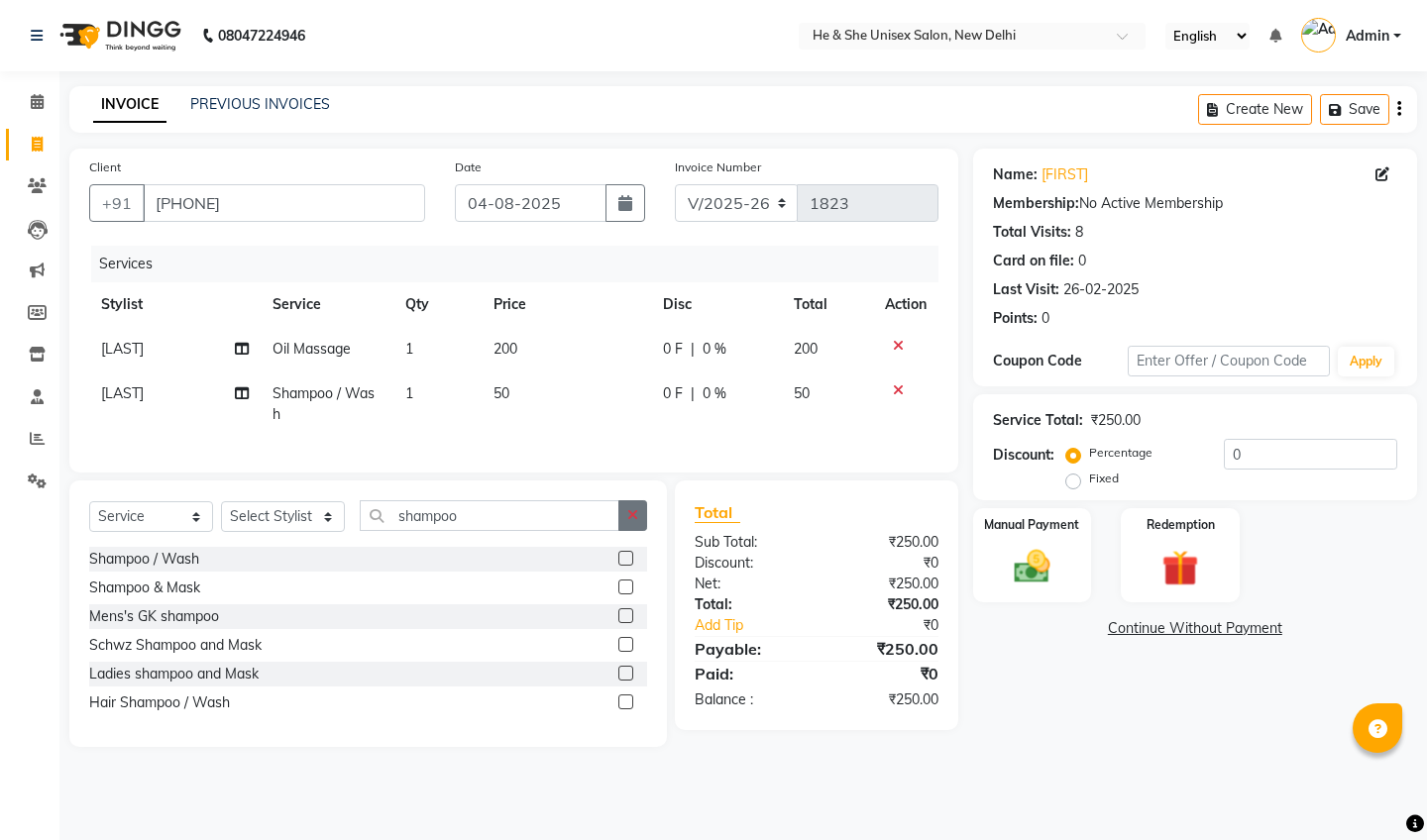 click 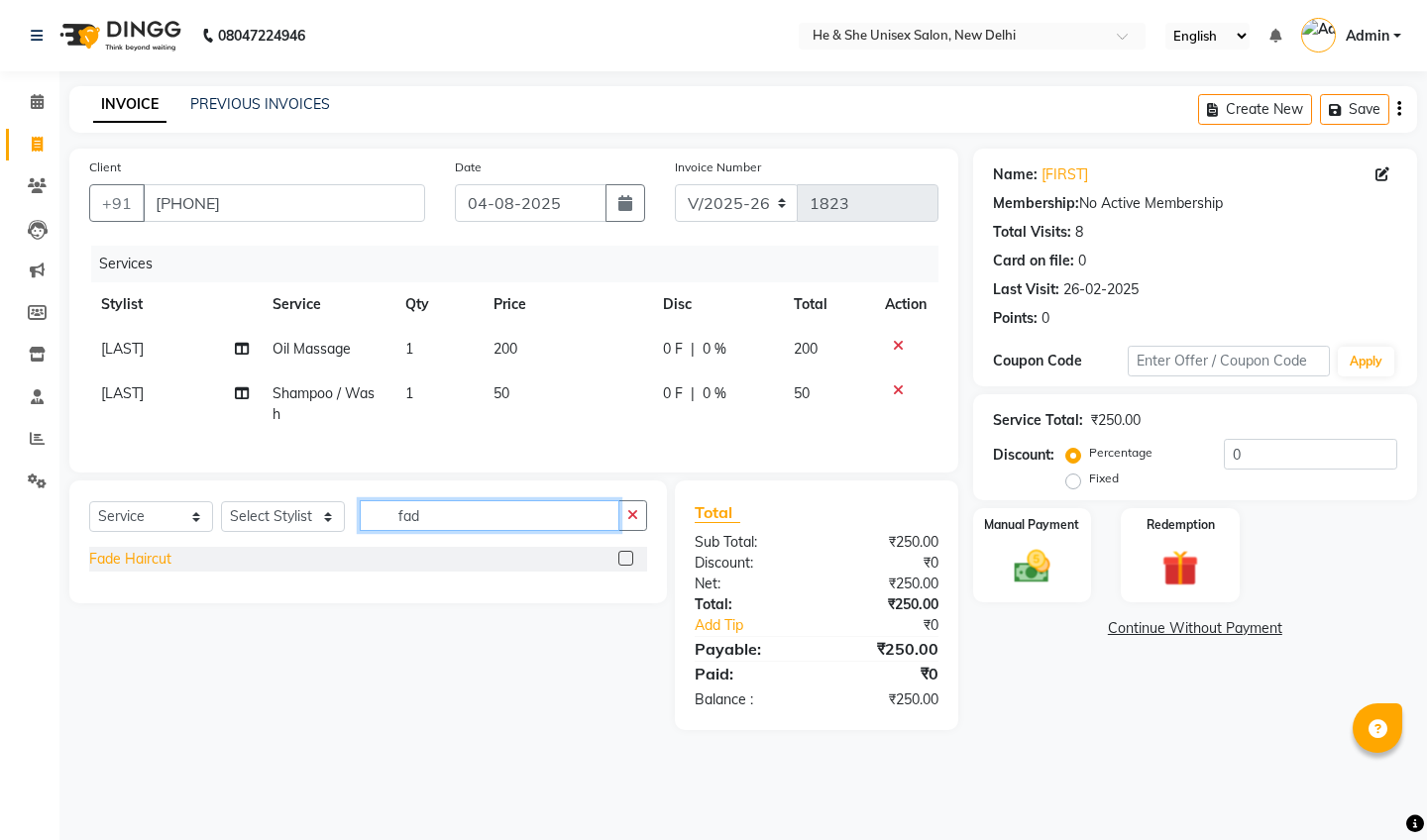 type on "fad" 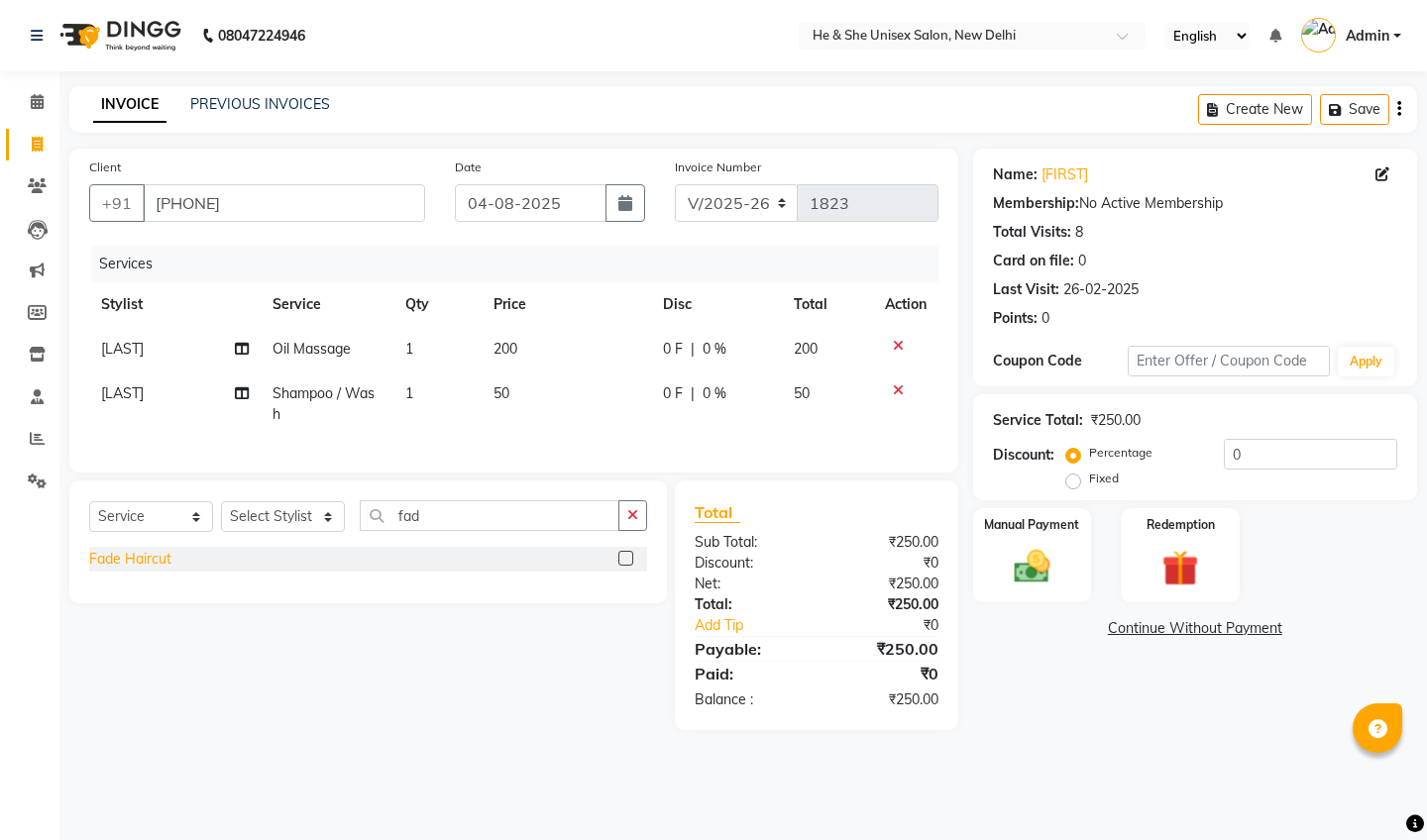 click on "Fade Haircut" 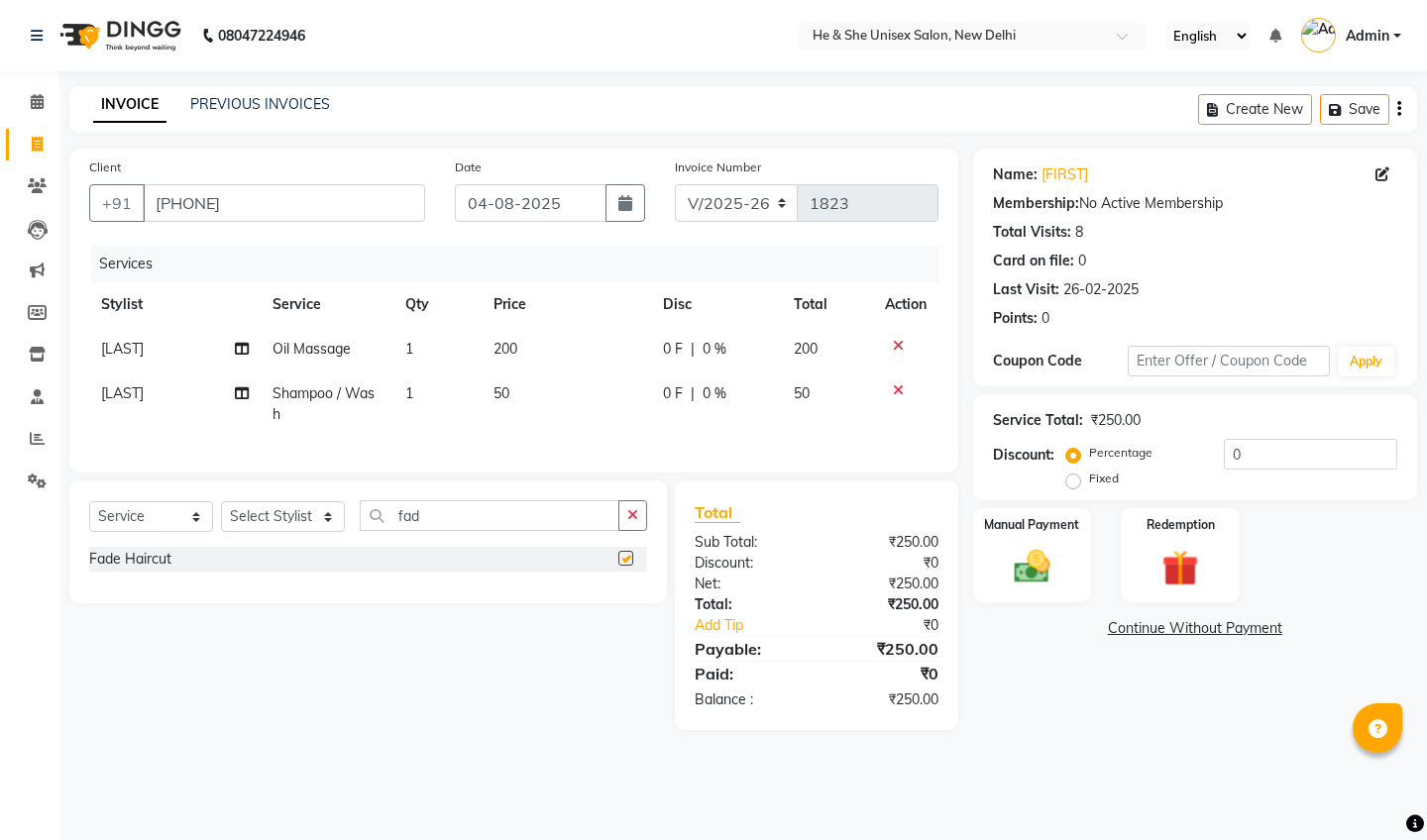 checkbox on "false" 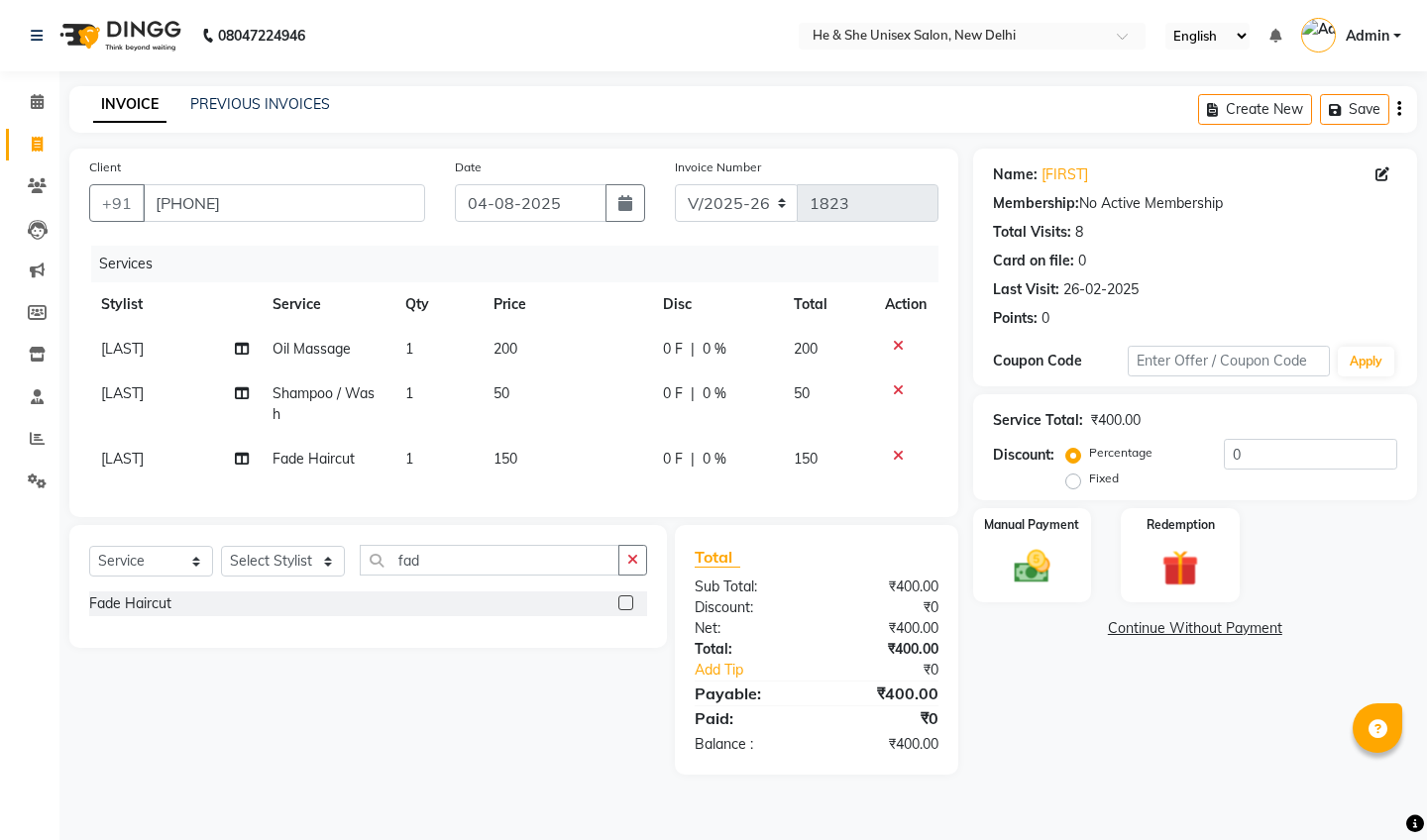 click on "[LAST]" 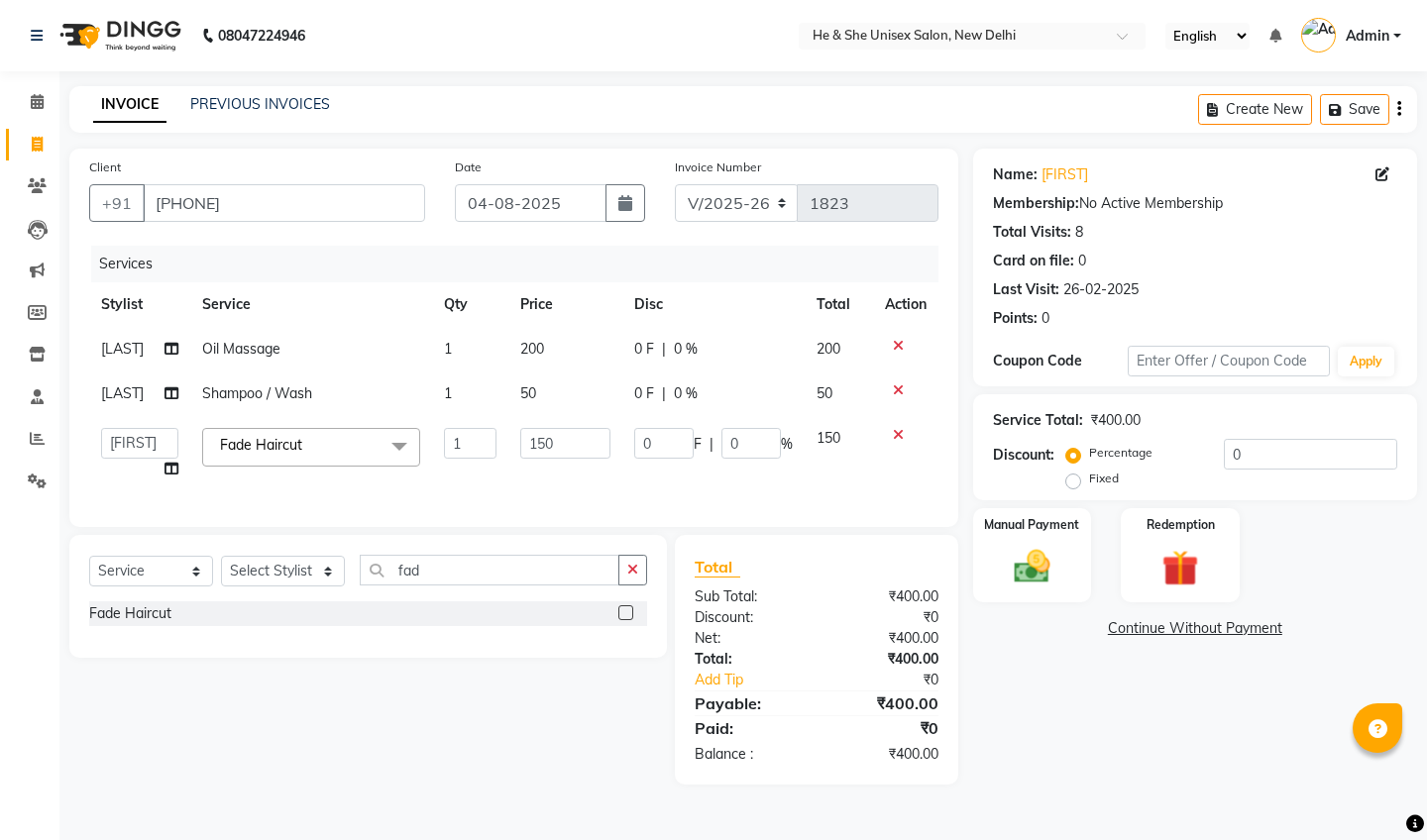 click on "[FIRST] [LAST] [LAST] [LAST] [FIRST] [LAST] [FIRST] [FIRST] [FIRST] [FIRST]" 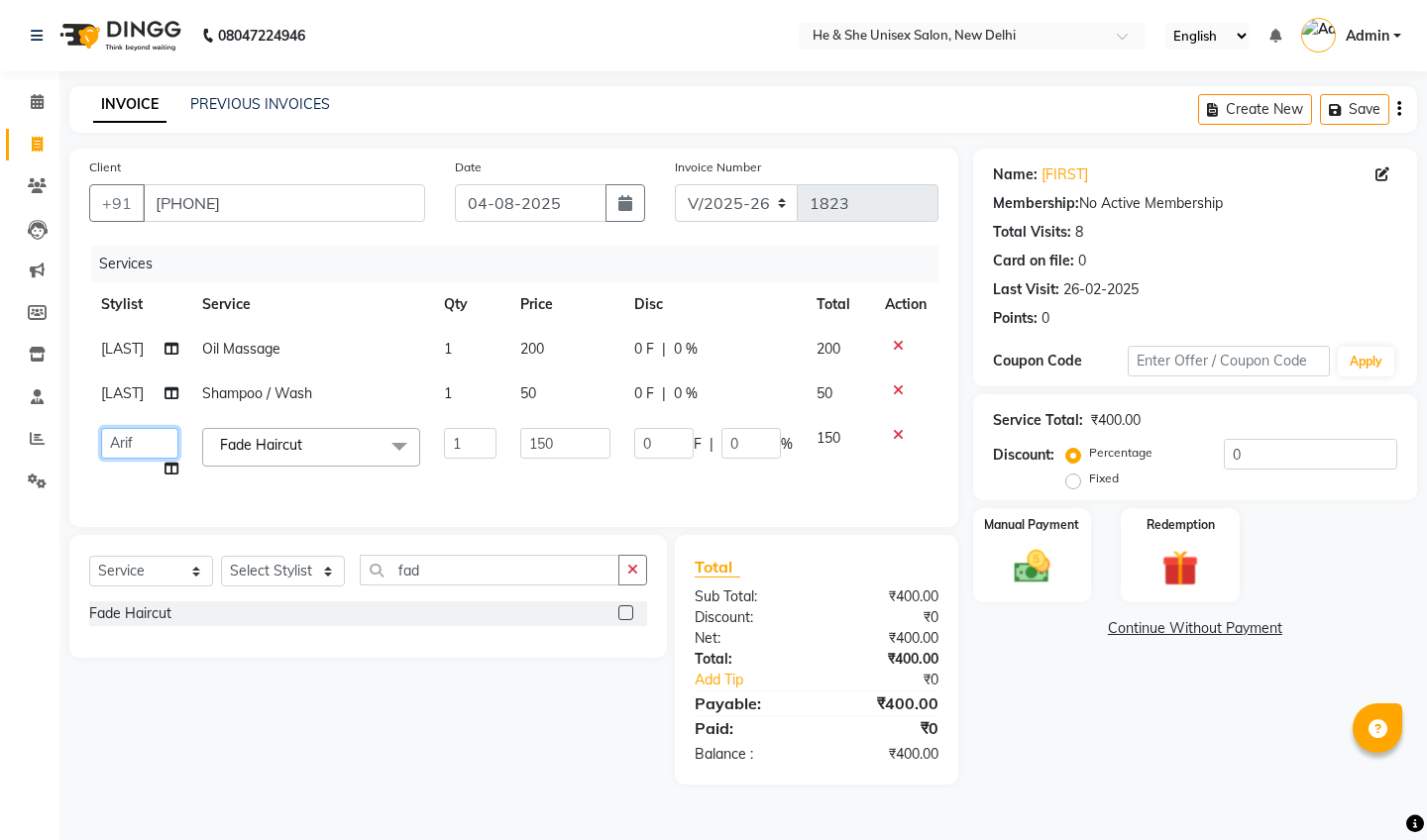 select on "87875" 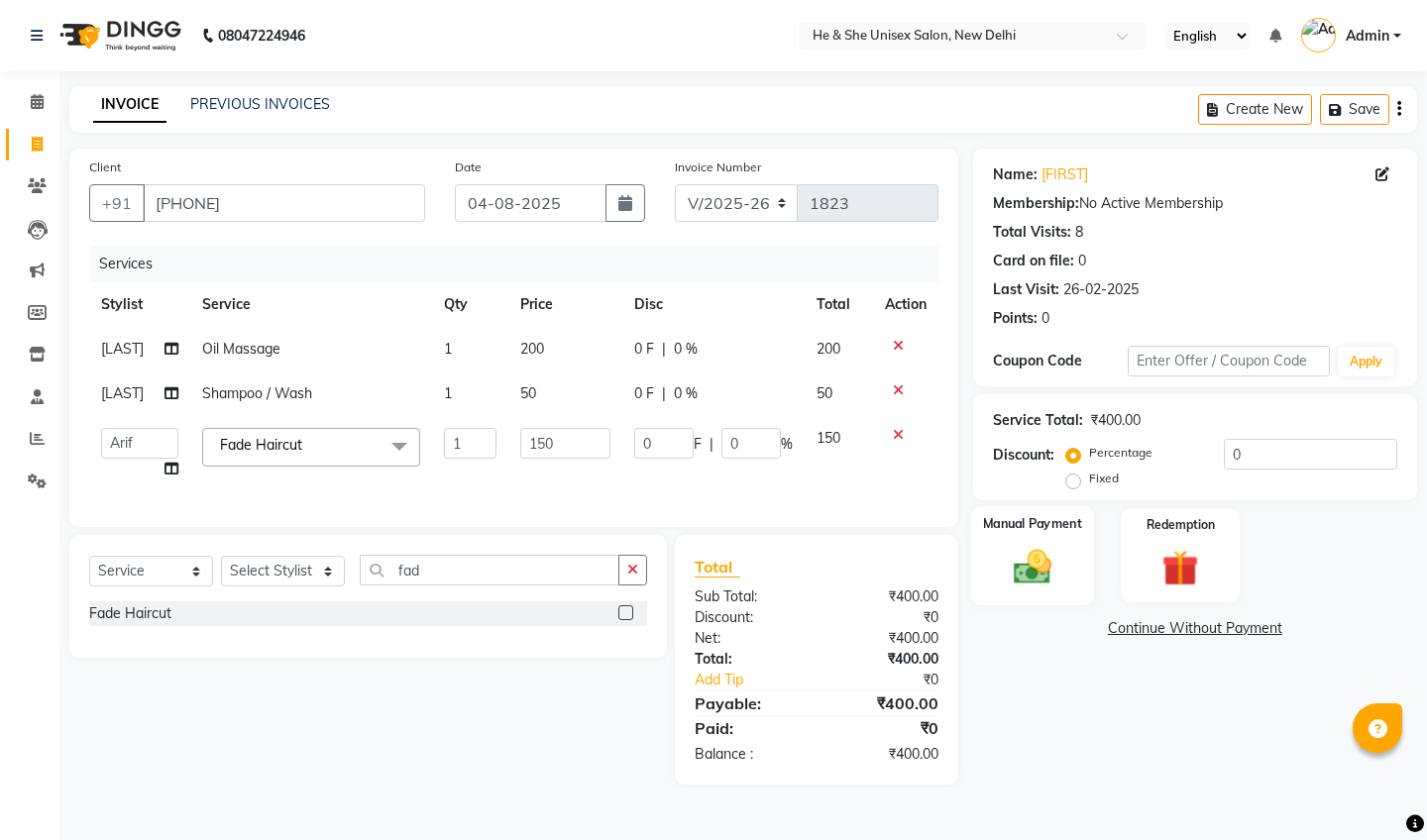 click on "Manual Payment" 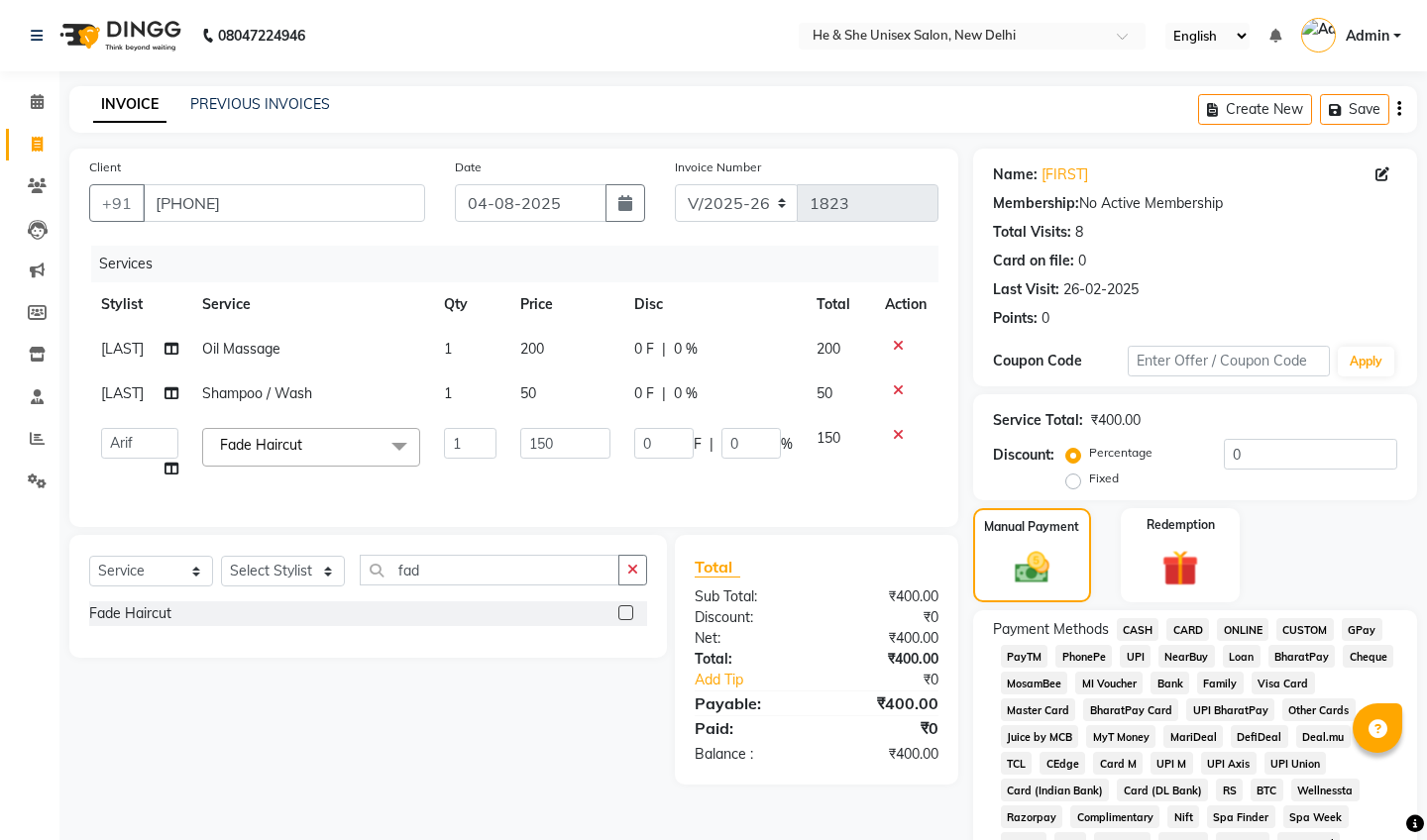 click on "UPI" 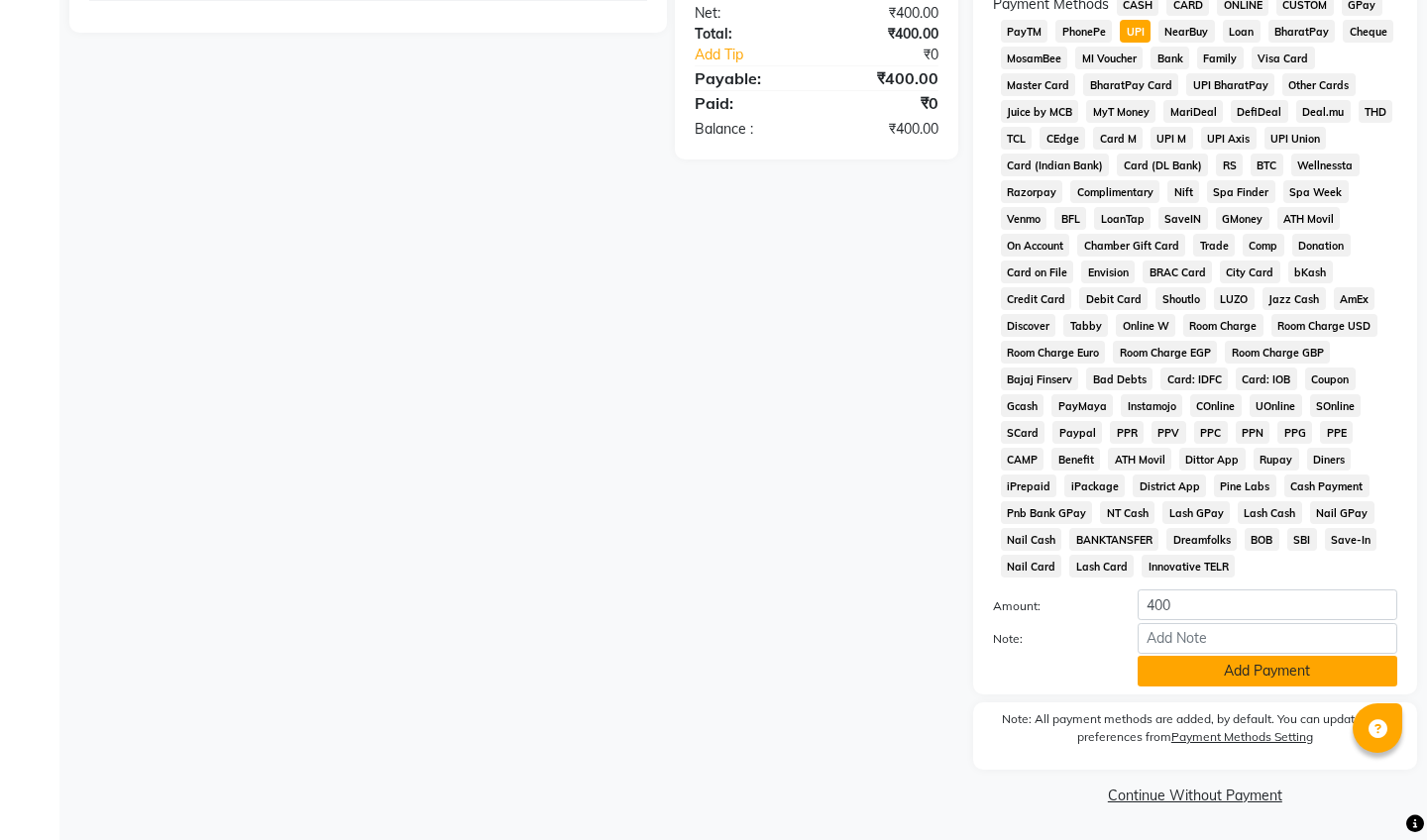 scroll, scrollTop: 624, scrollLeft: 0, axis: vertical 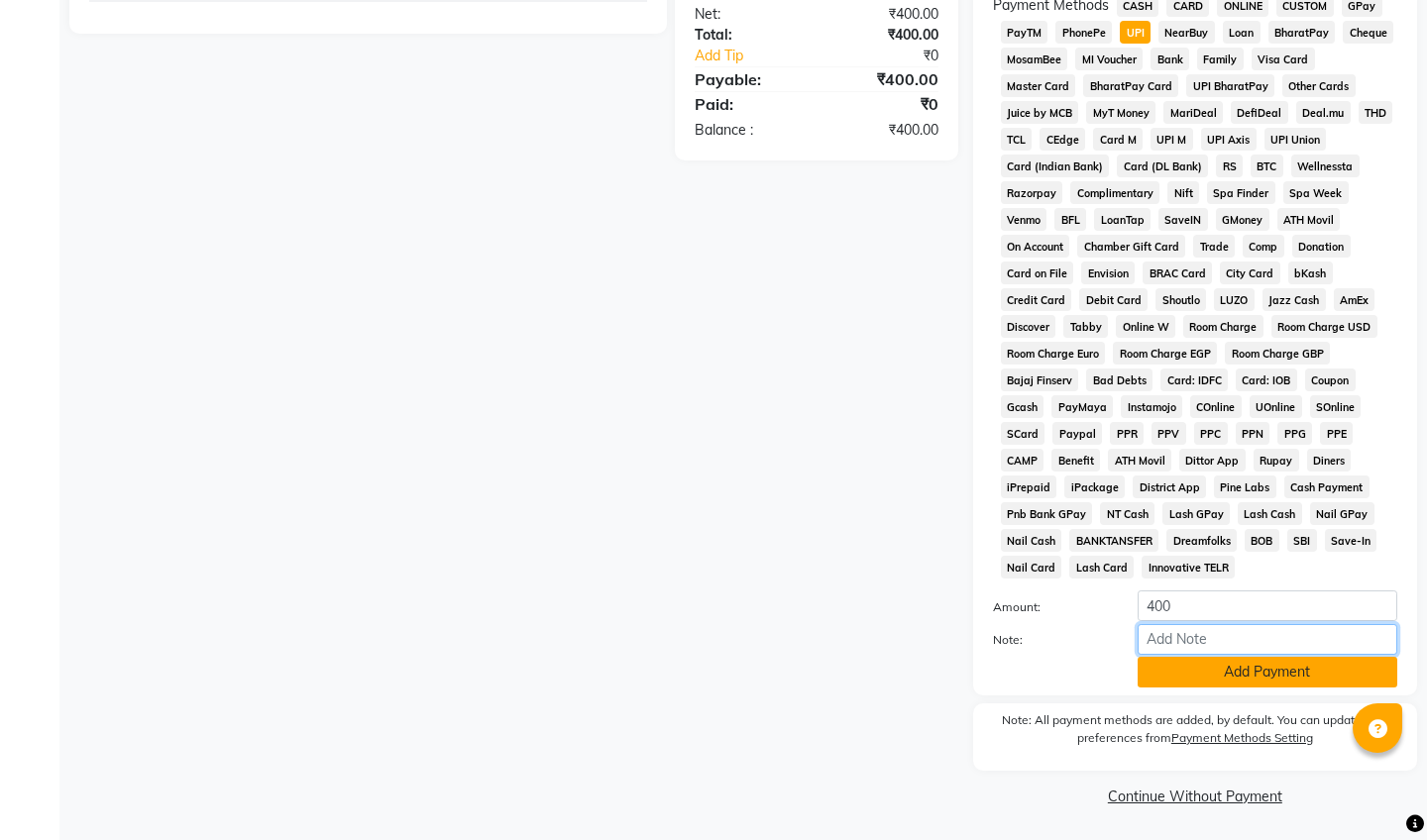 click on "Note:" at bounding box center (1267, 639) 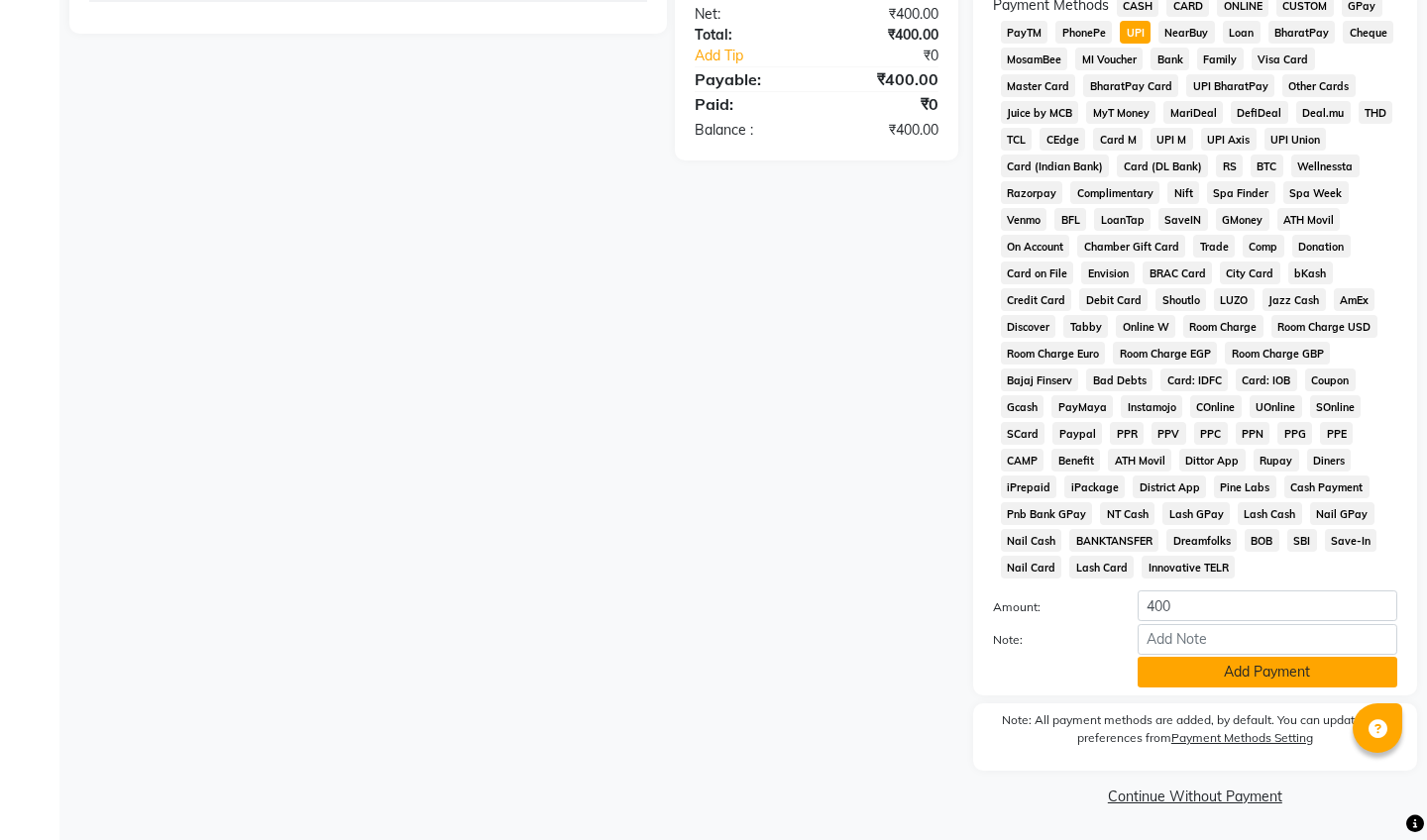 click on "Add Payment" 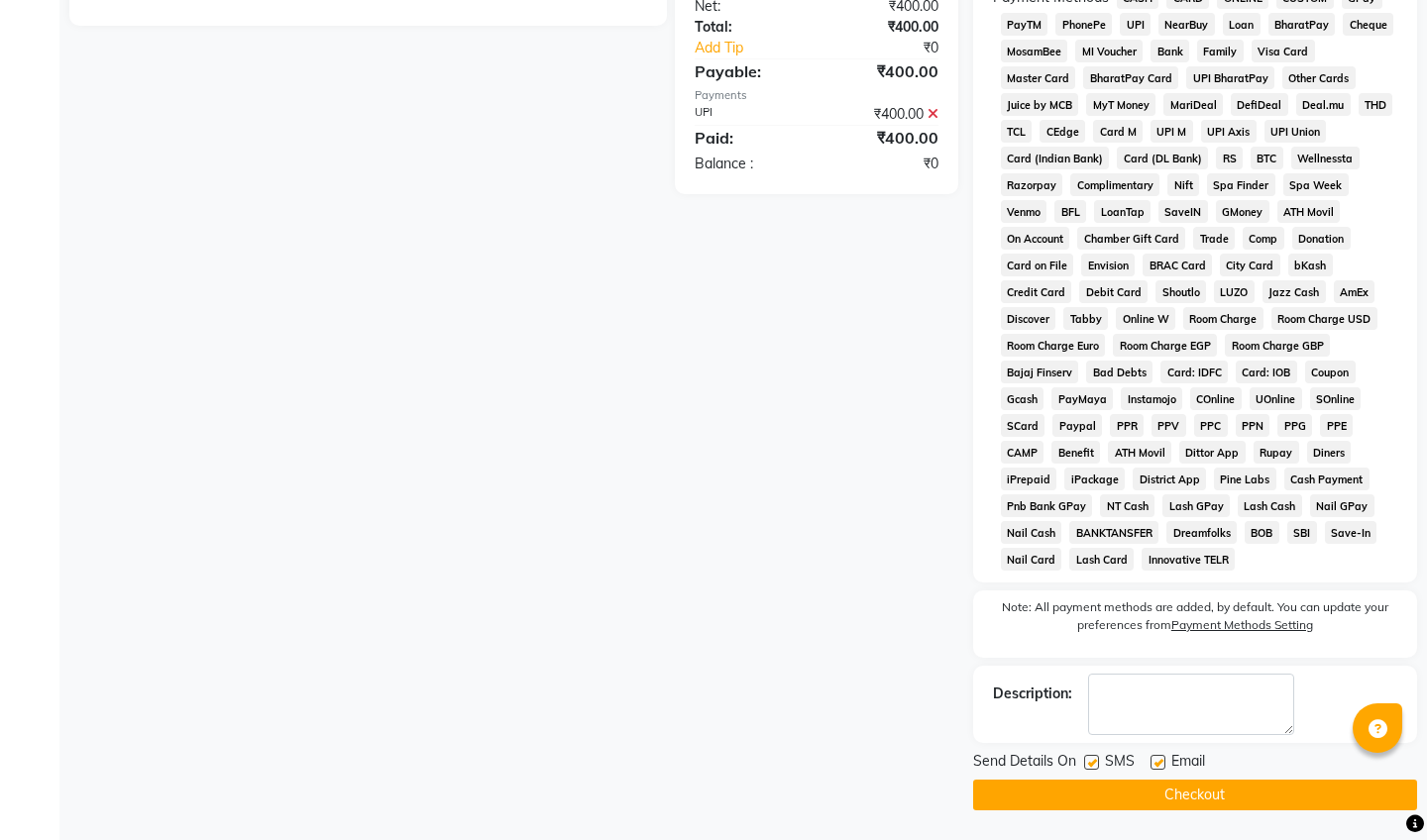 scroll, scrollTop: 632, scrollLeft: 0, axis: vertical 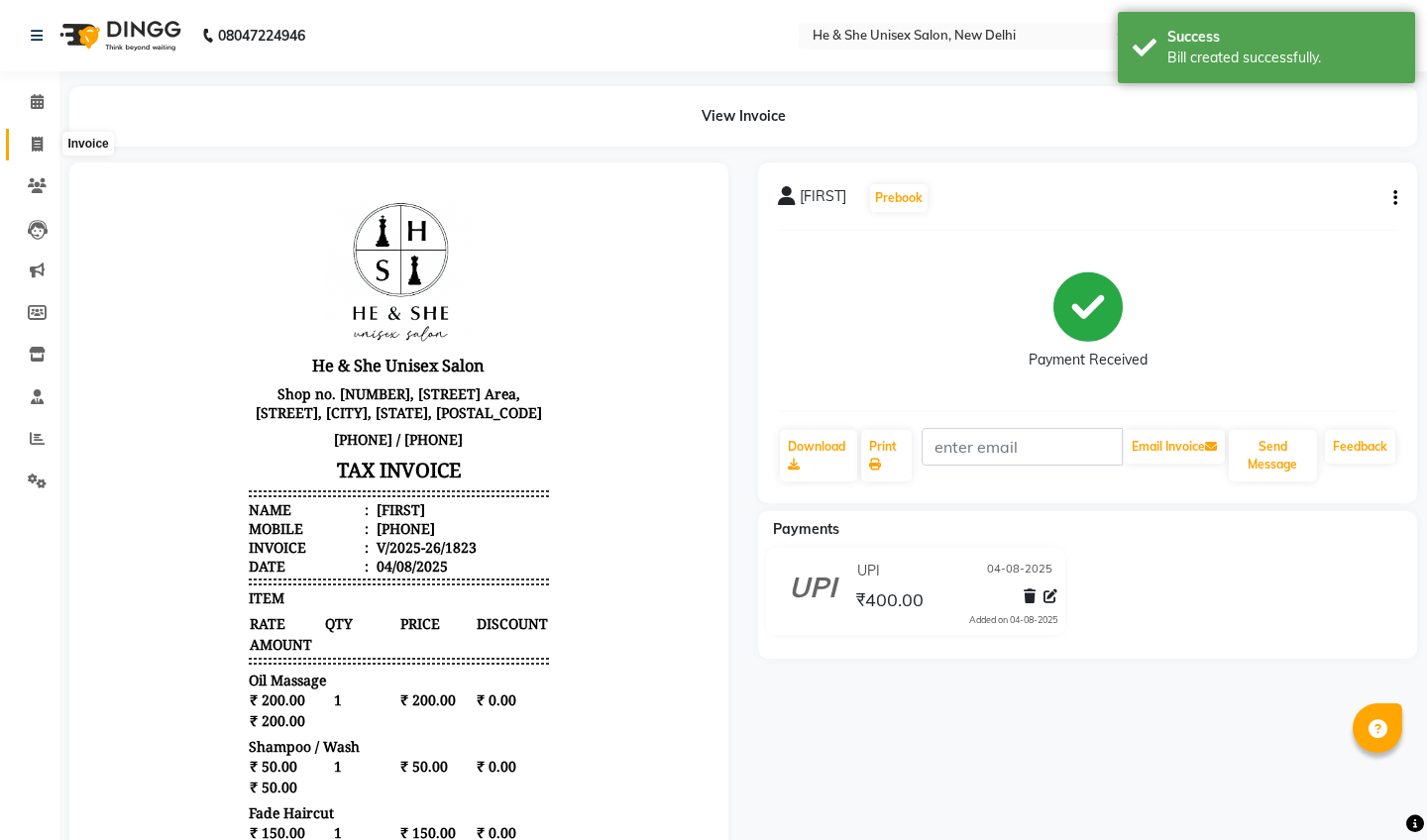 click 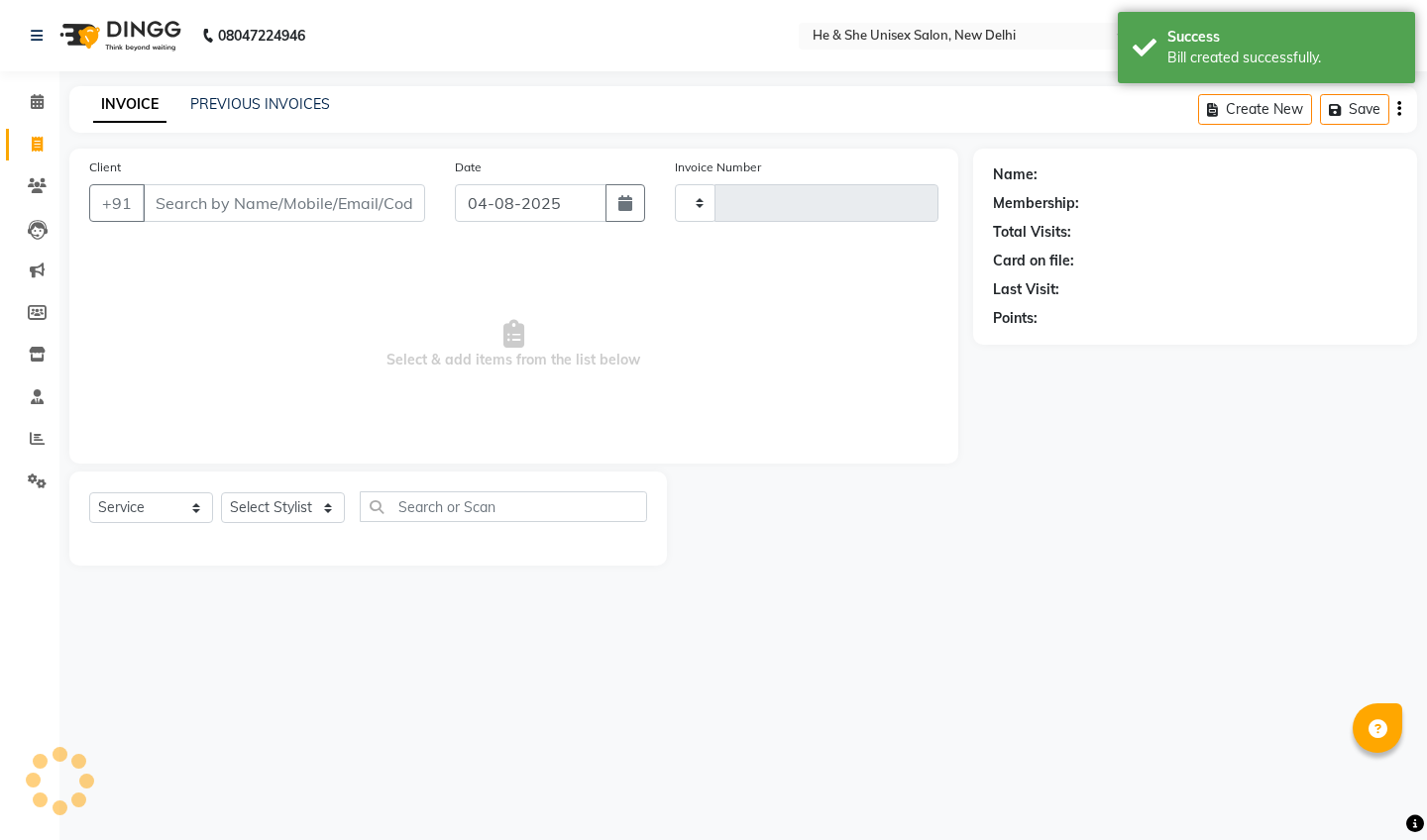 type on "1824" 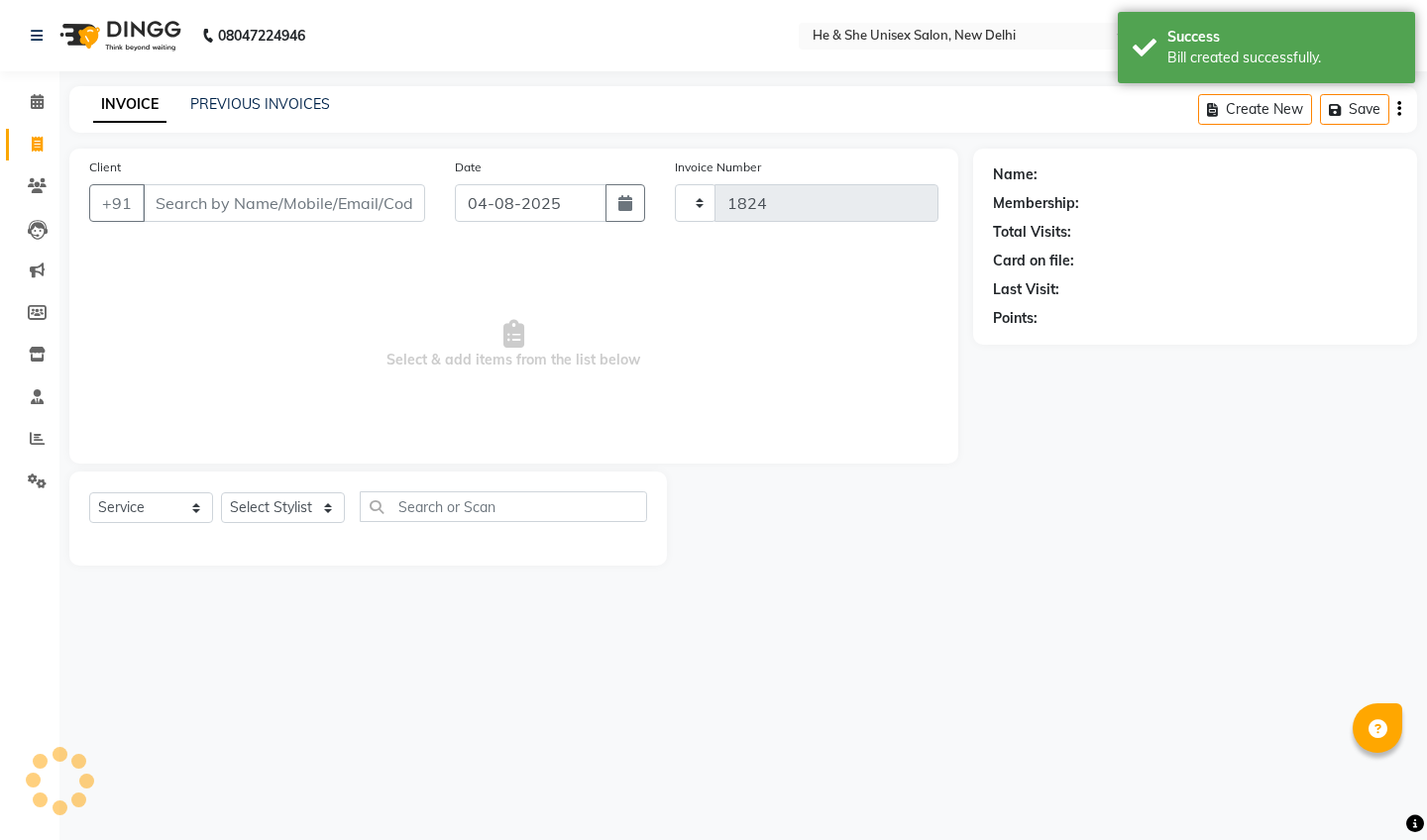 select on "4745" 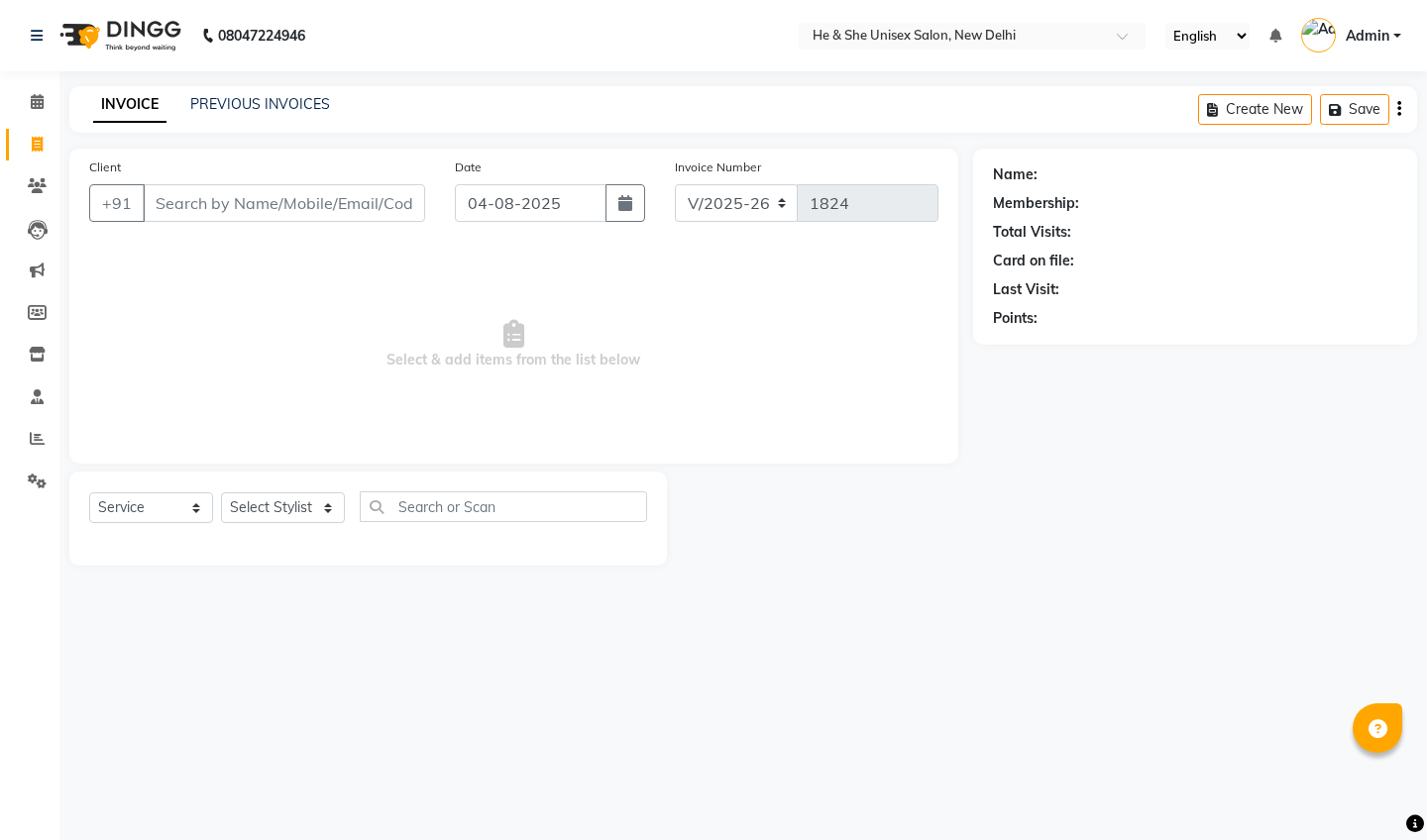 click on "Client" at bounding box center (283, 203) 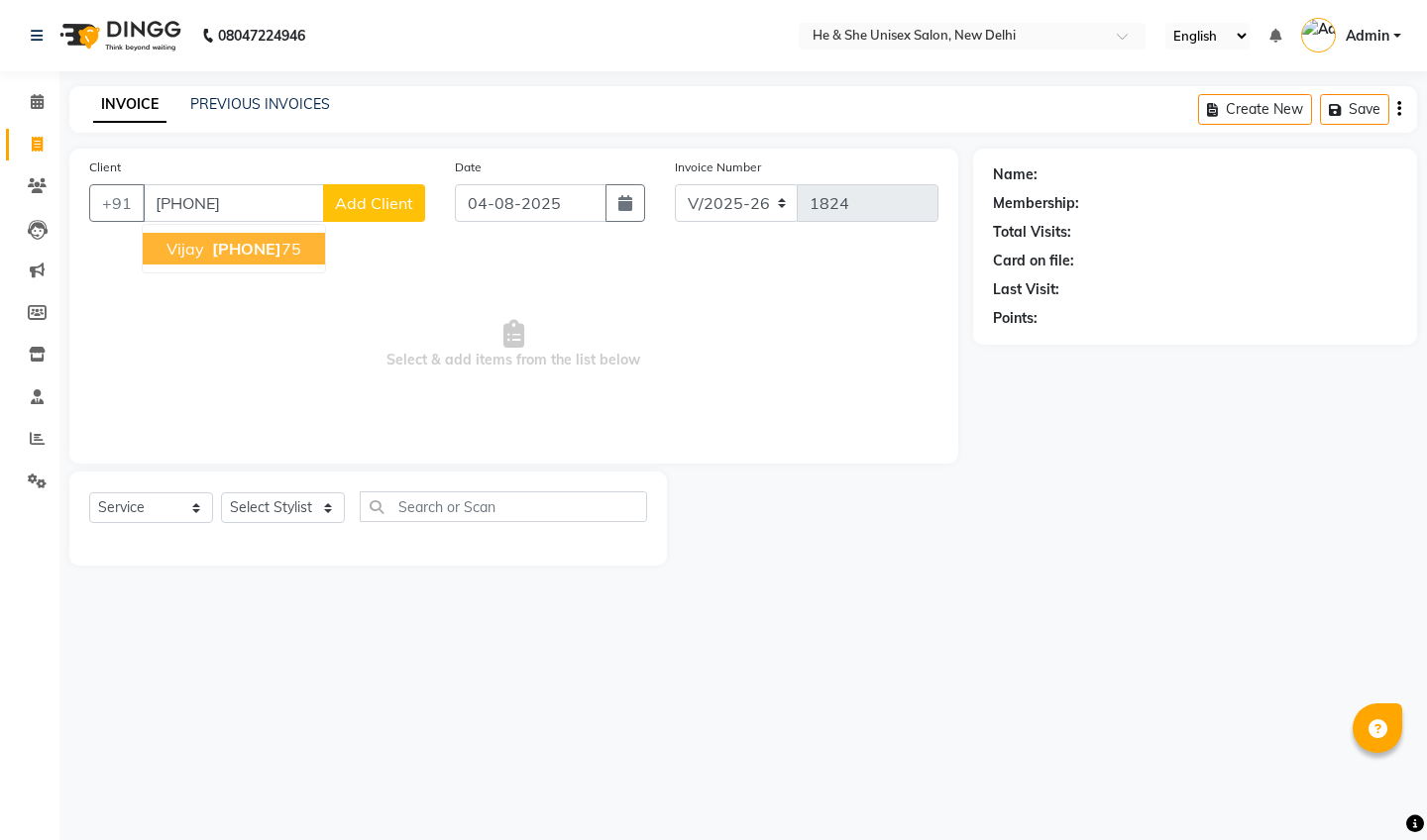 click on "[PHONE]" at bounding box center (247, 249) 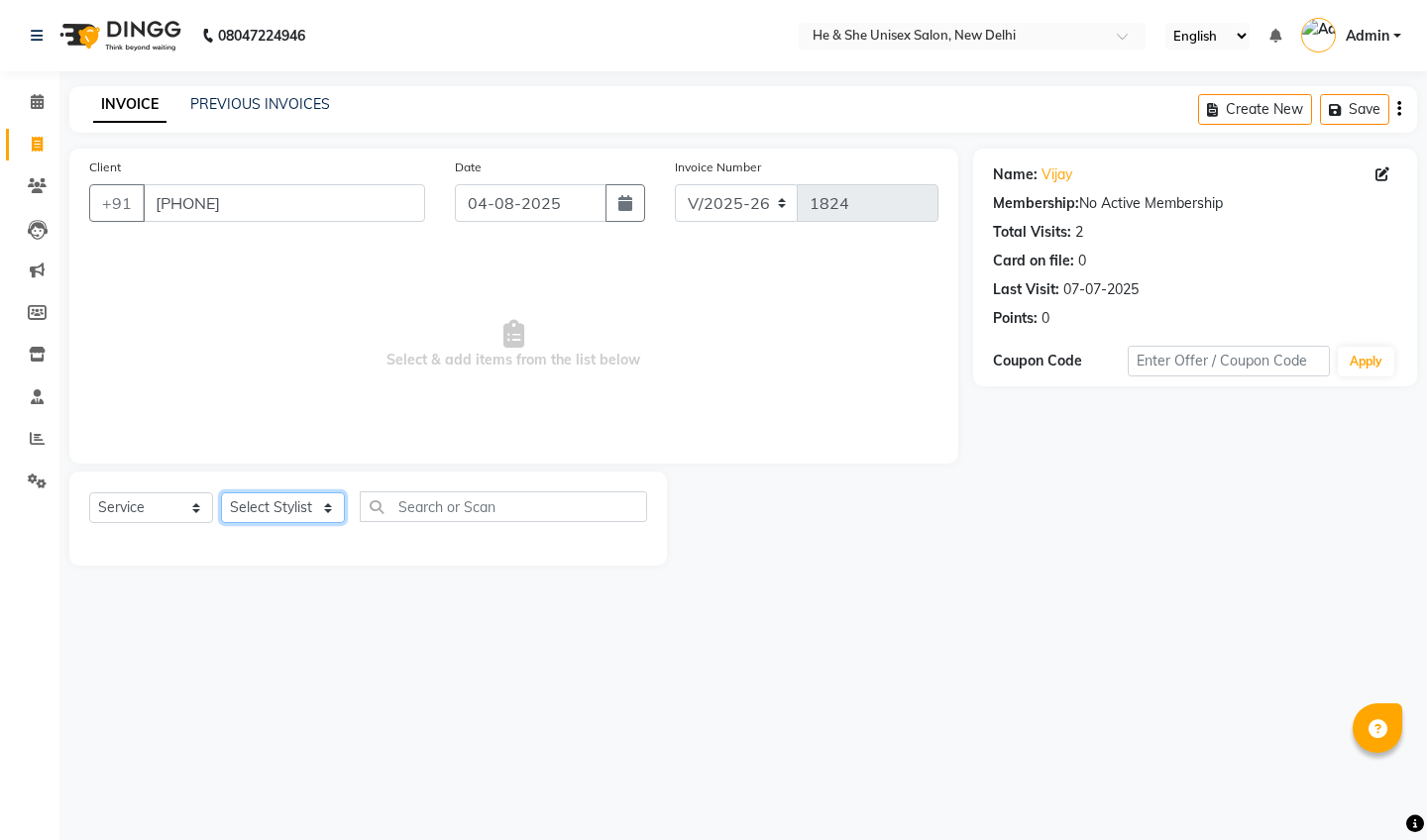 select on "[PHONE]" 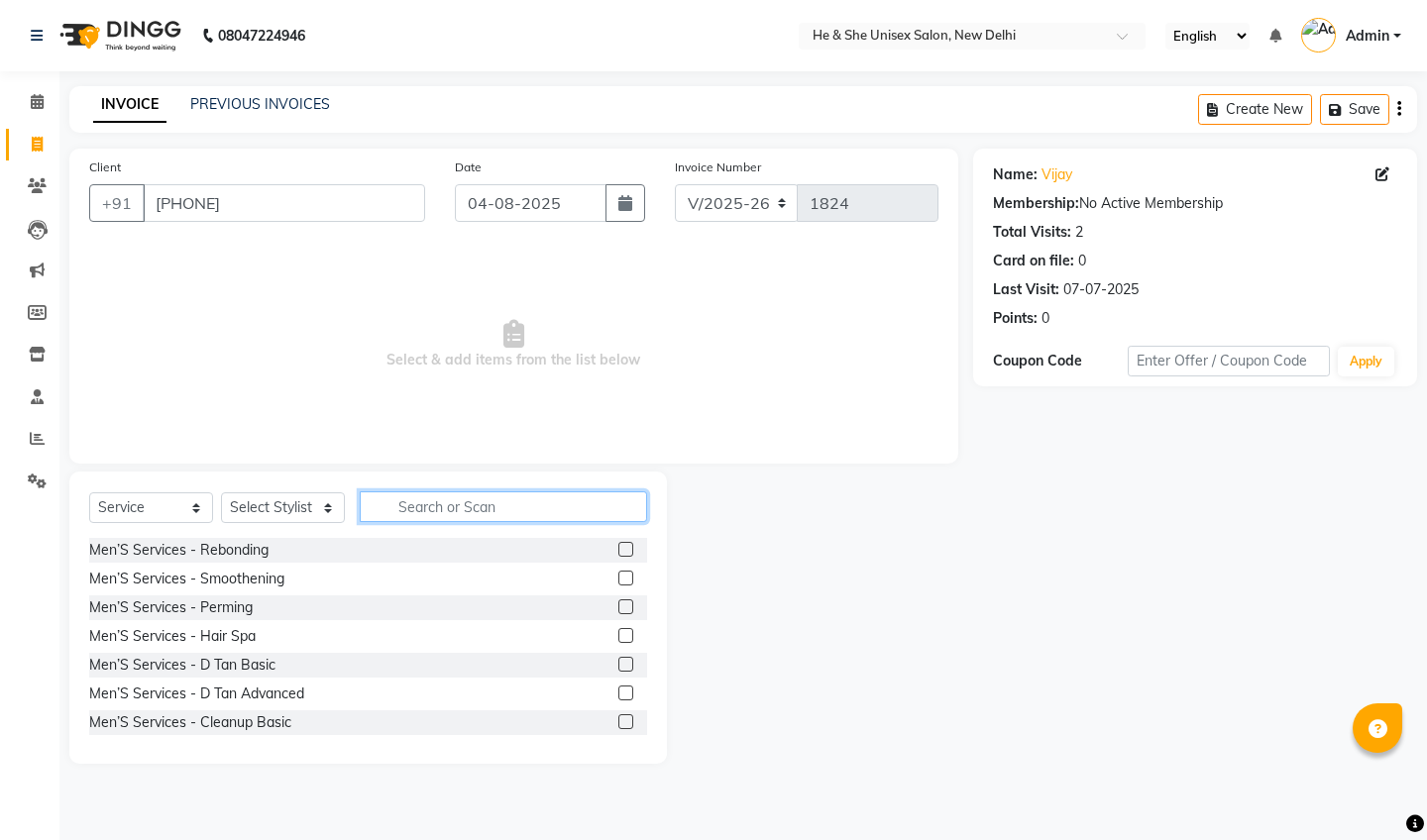 click 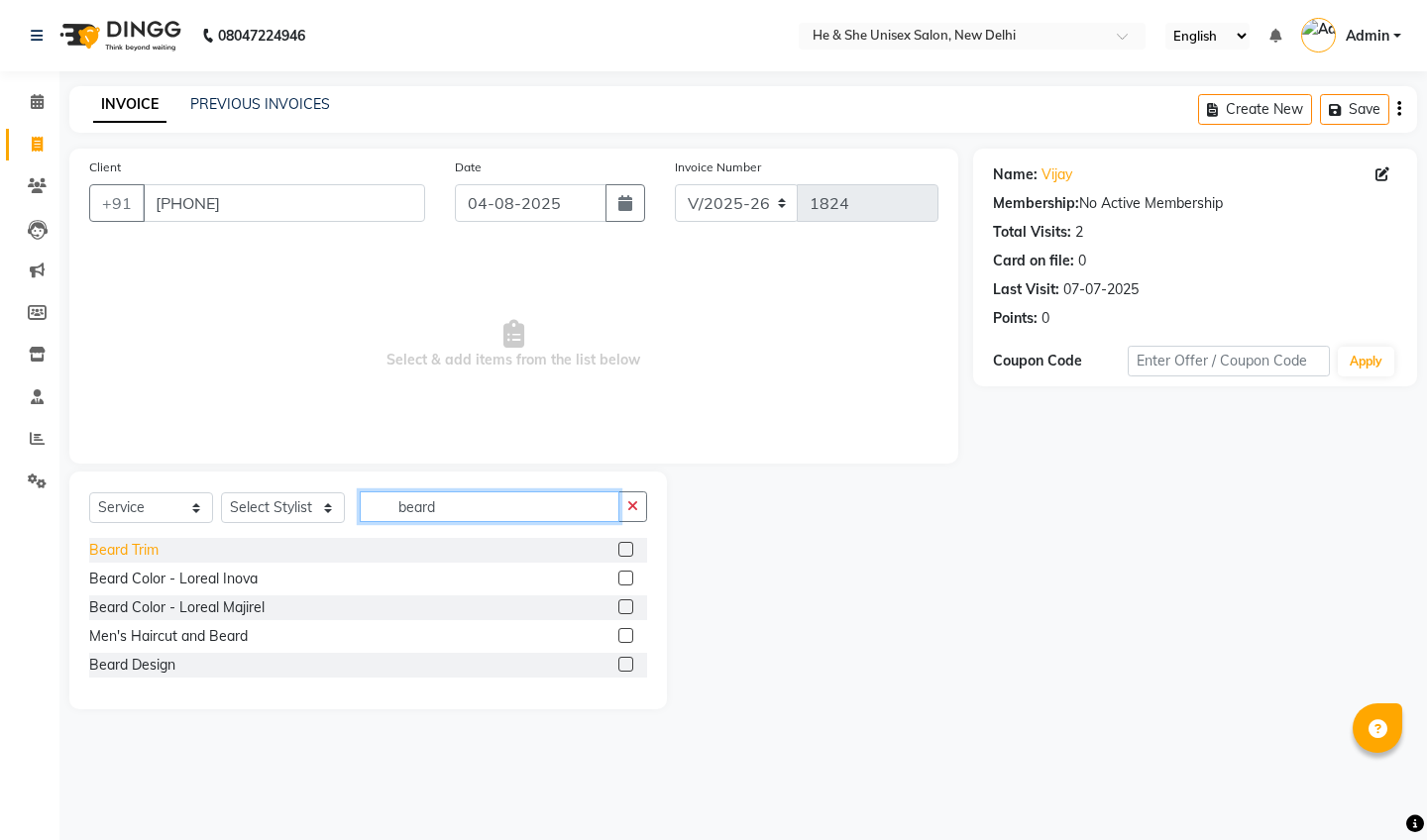 type on "beard" 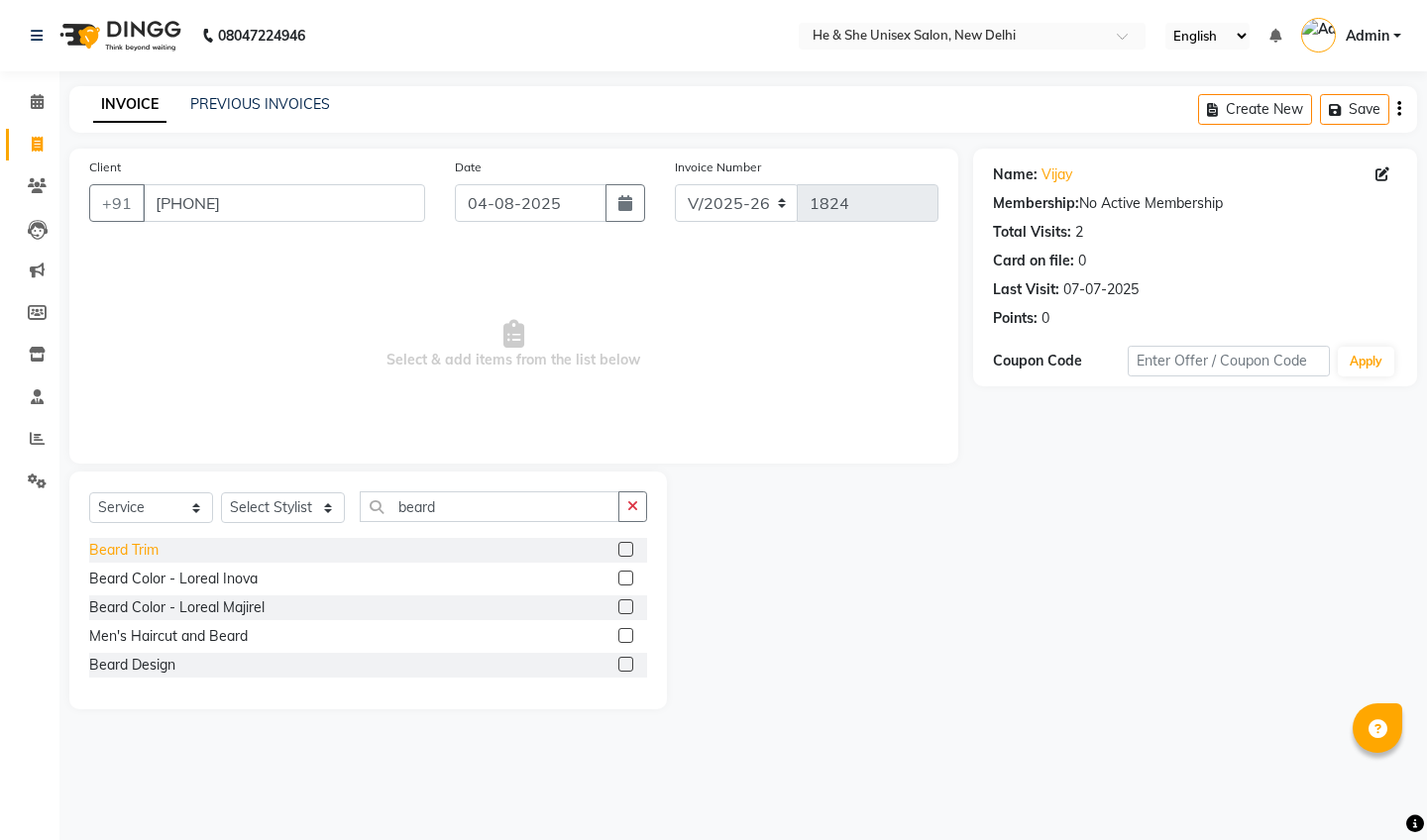 click on "Beard Trim" 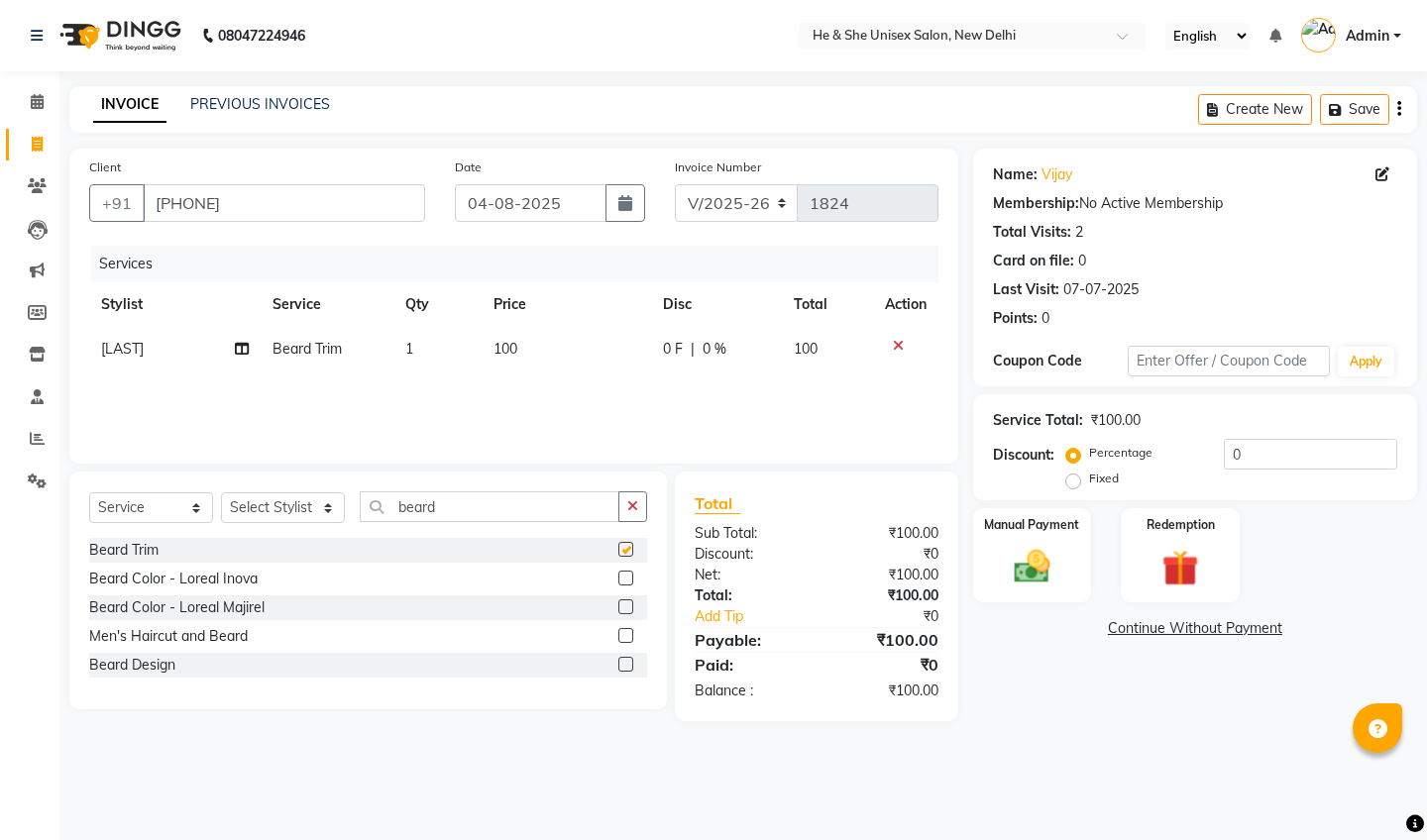 checkbox on "false" 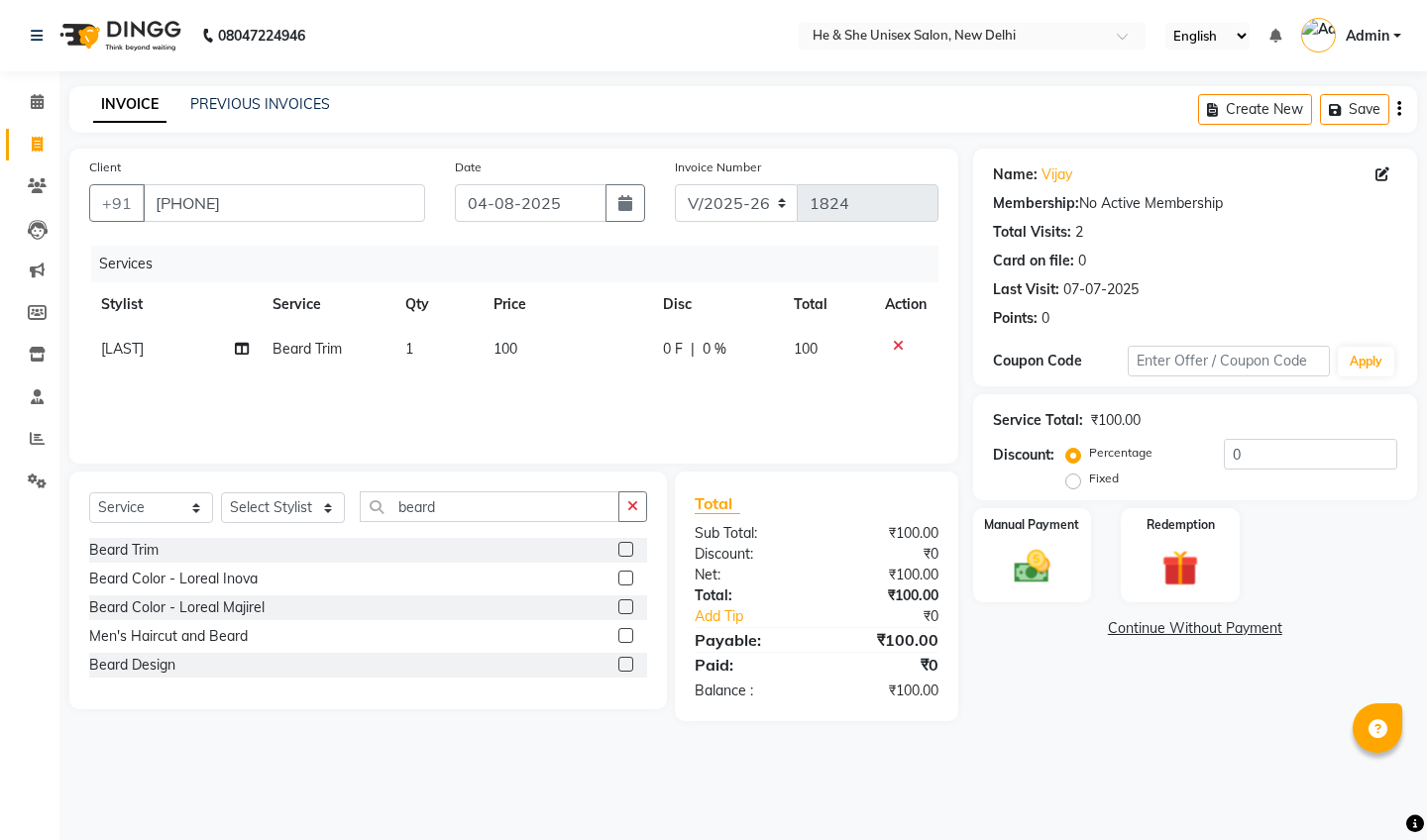 click on "Manual Payment Redemption" 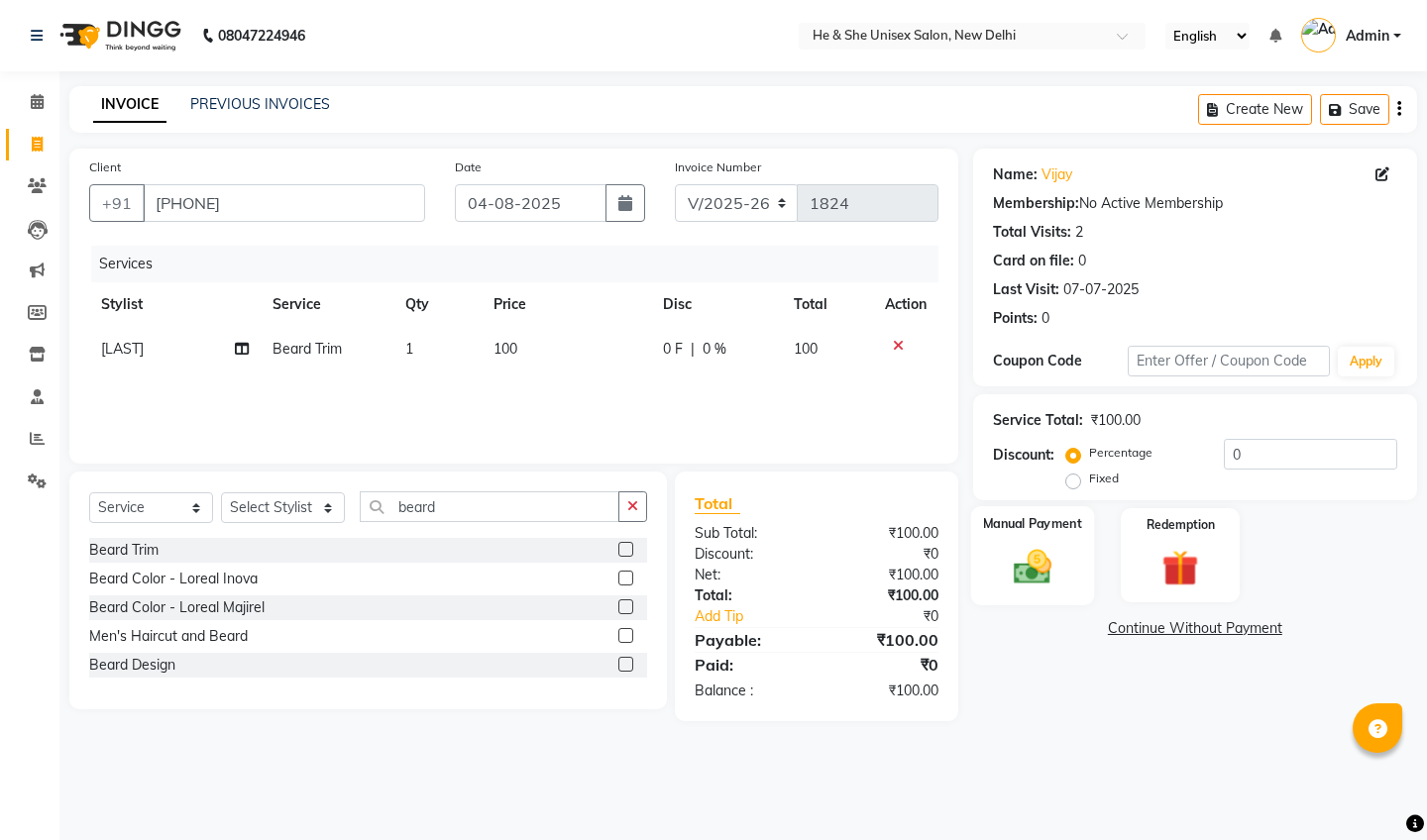 click on "Manual Payment" 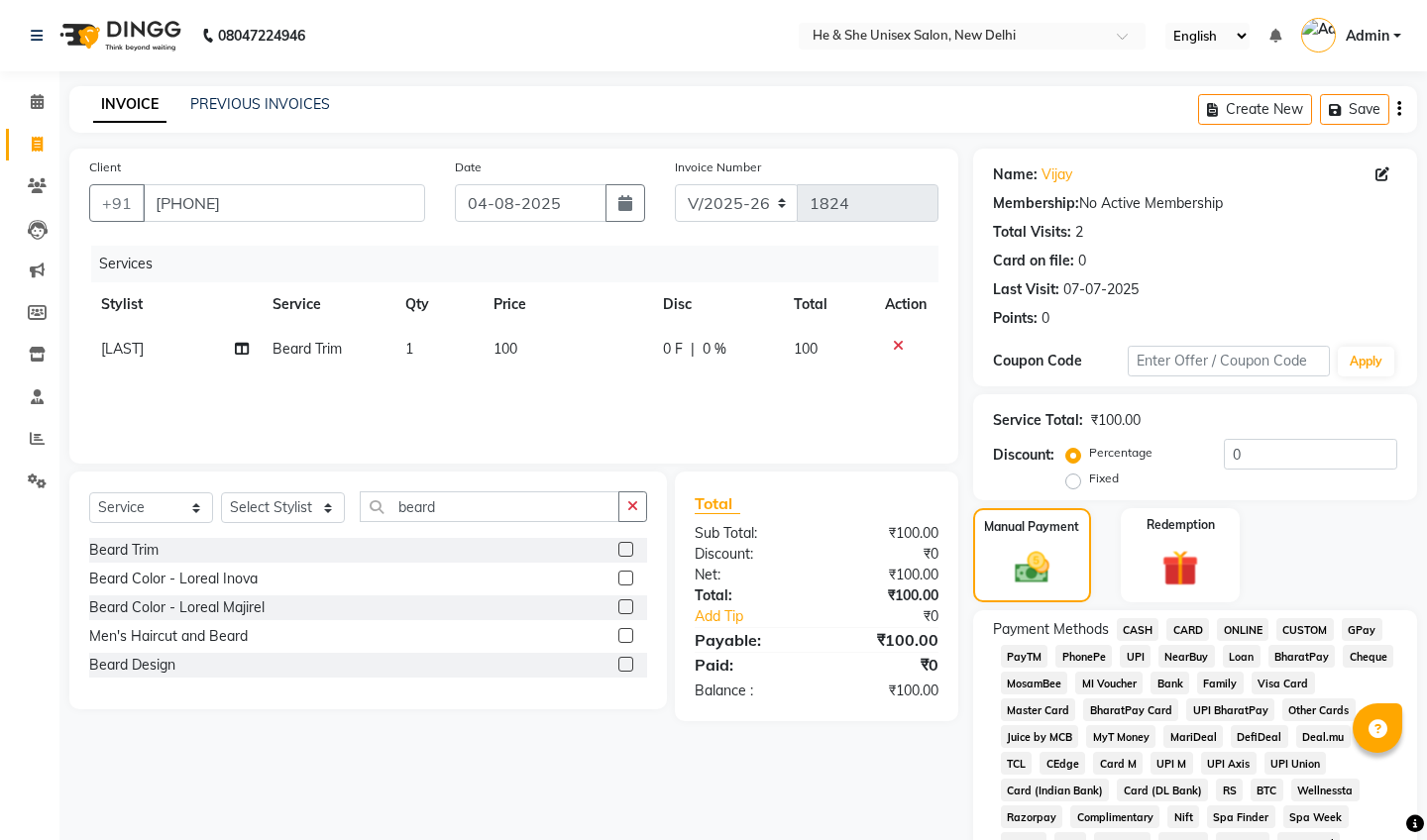 click on "UPI" 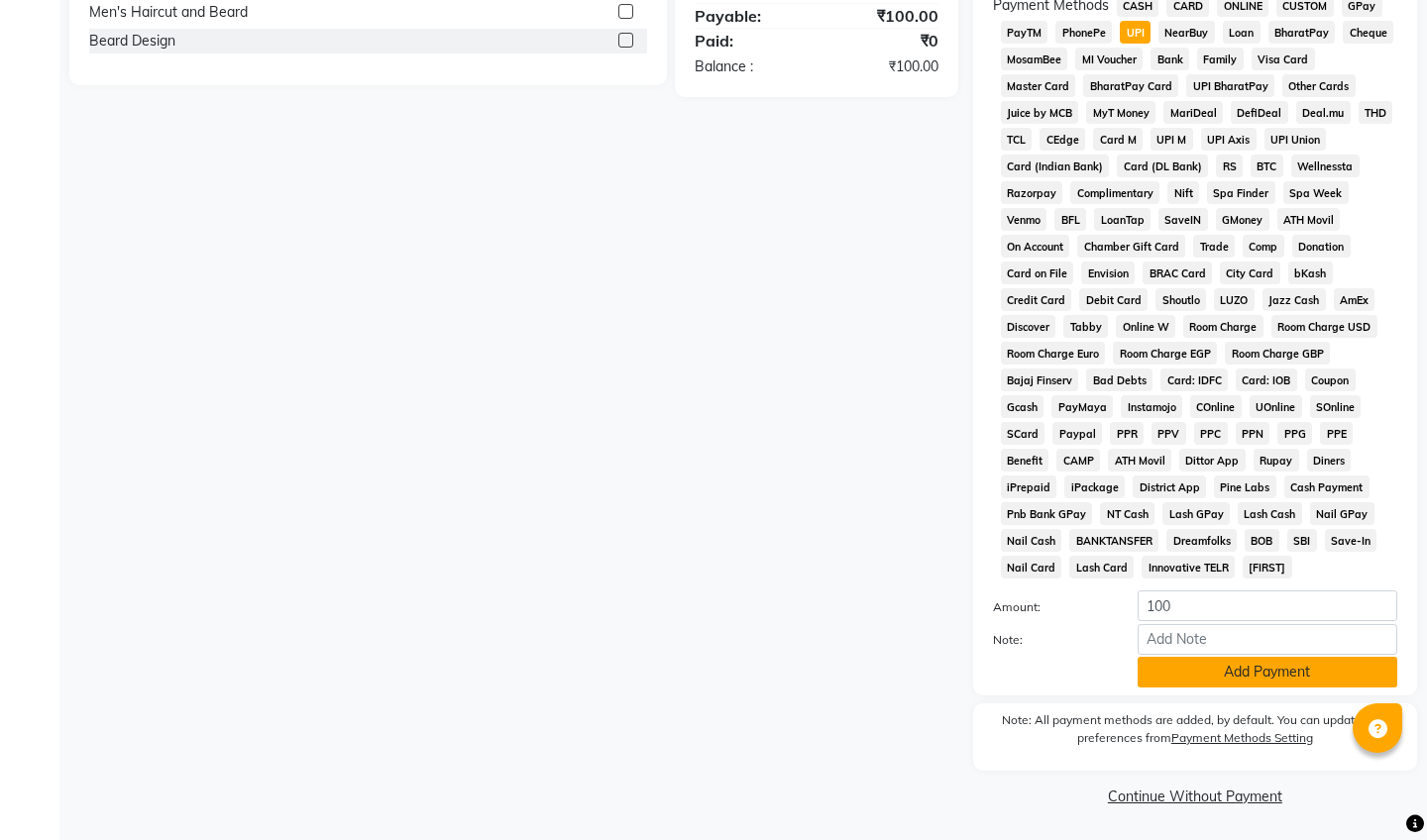 click on "Add Payment" 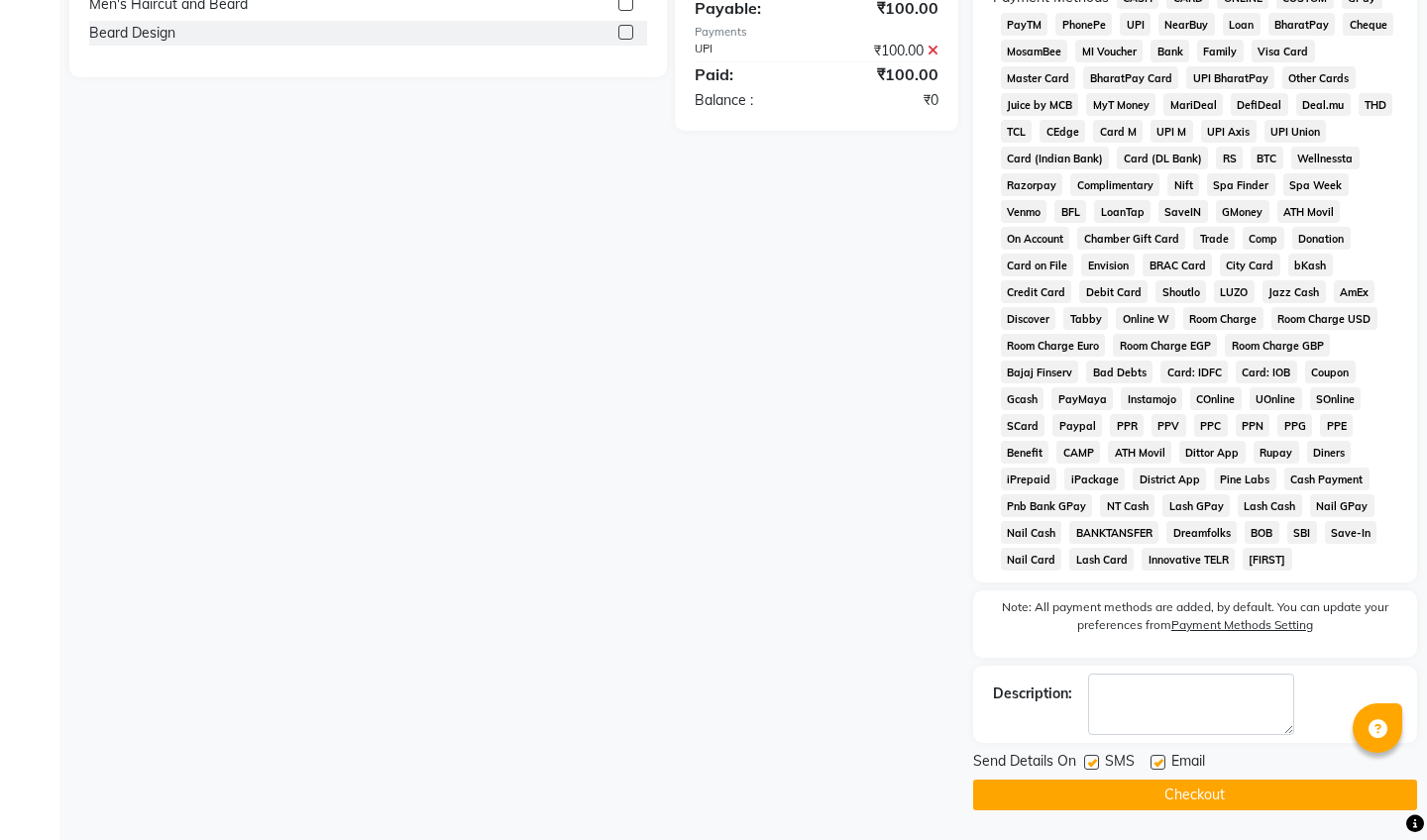 scroll, scrollTop: 632, scrollLeft: 0, axis: vertical 